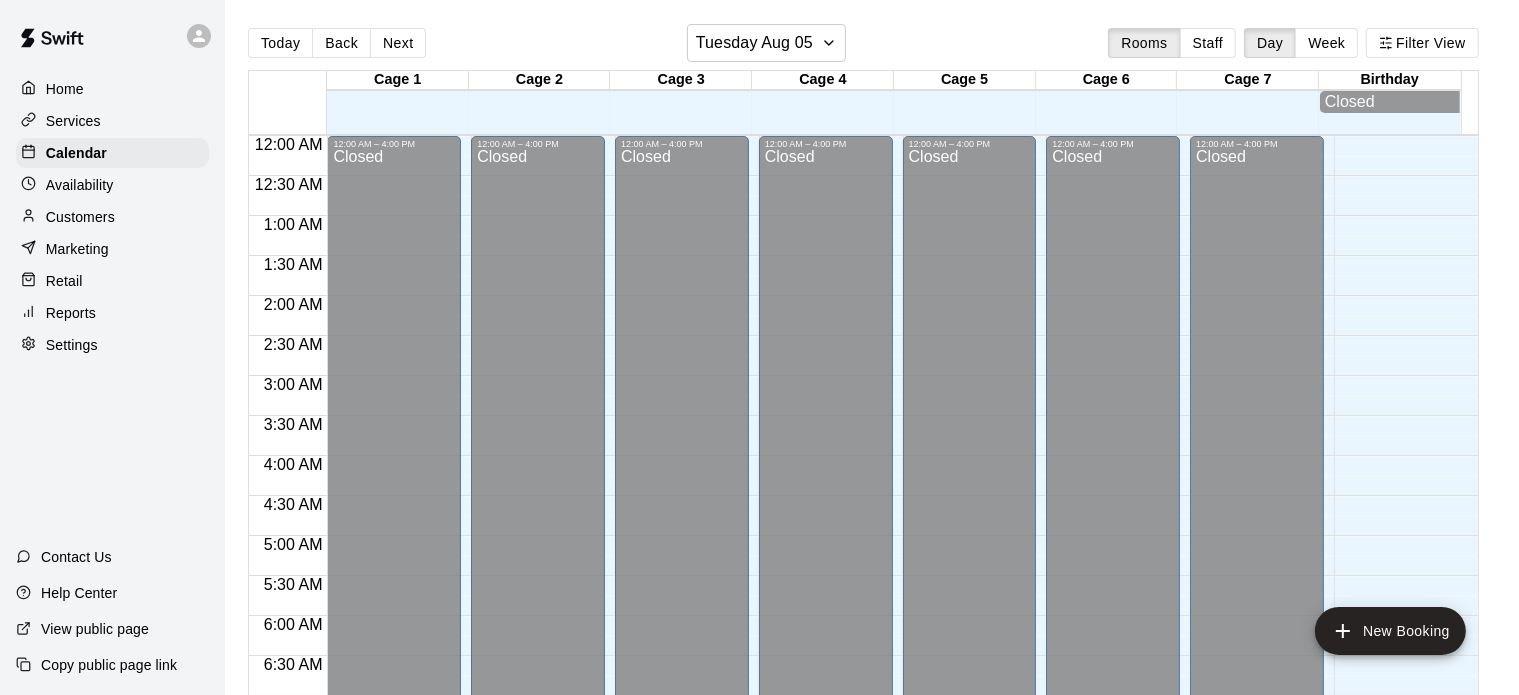 scroll, scrollTop: 0, scrollLeft: 0, axis: both 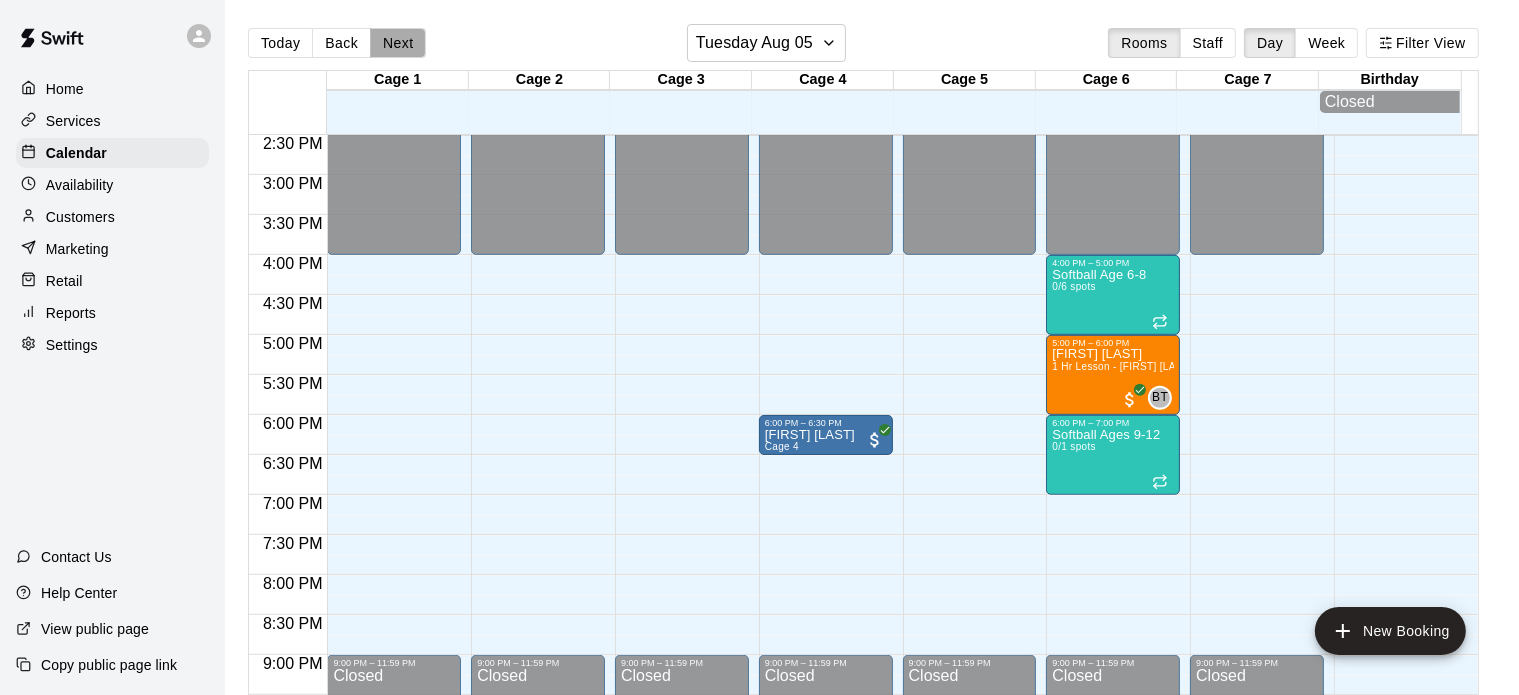 click on "Next" at bounding box center (398, 43) 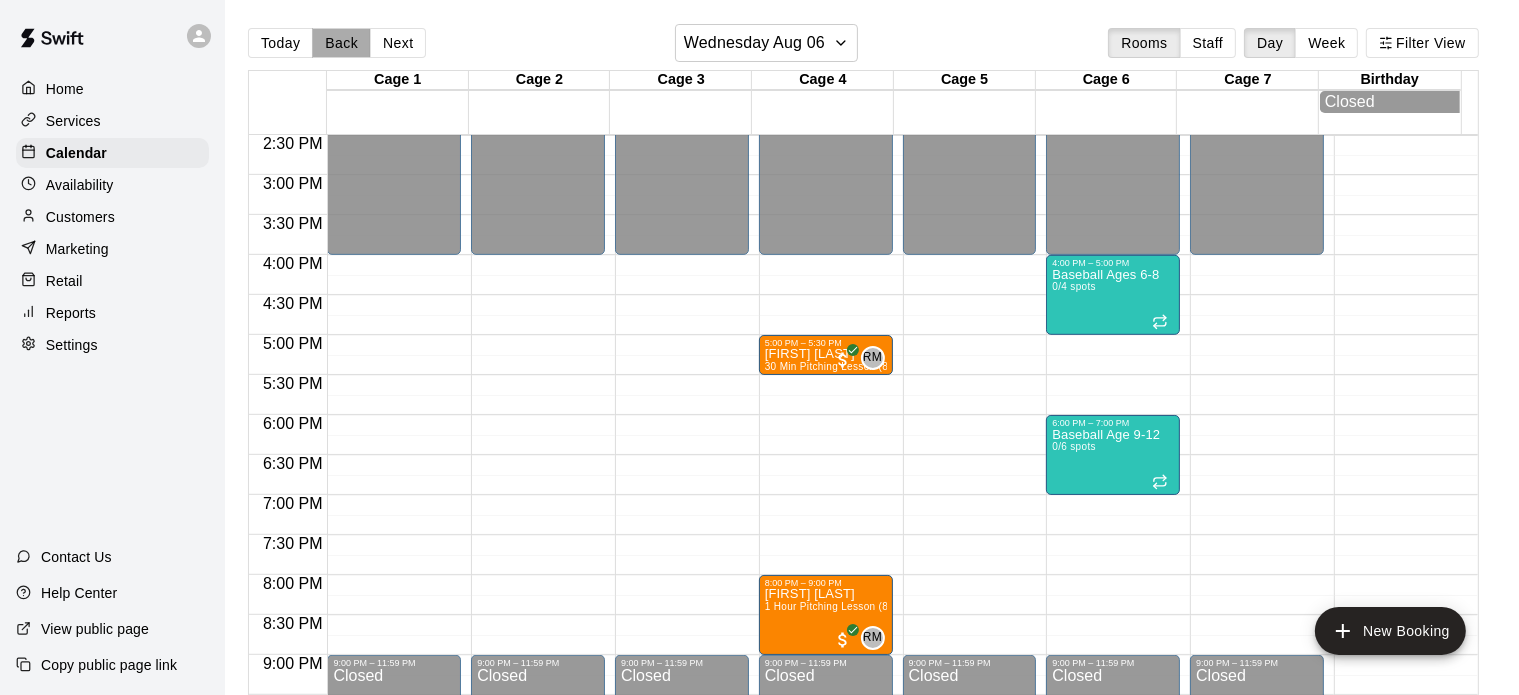 click on "Back" at bounding box center (341, 43) 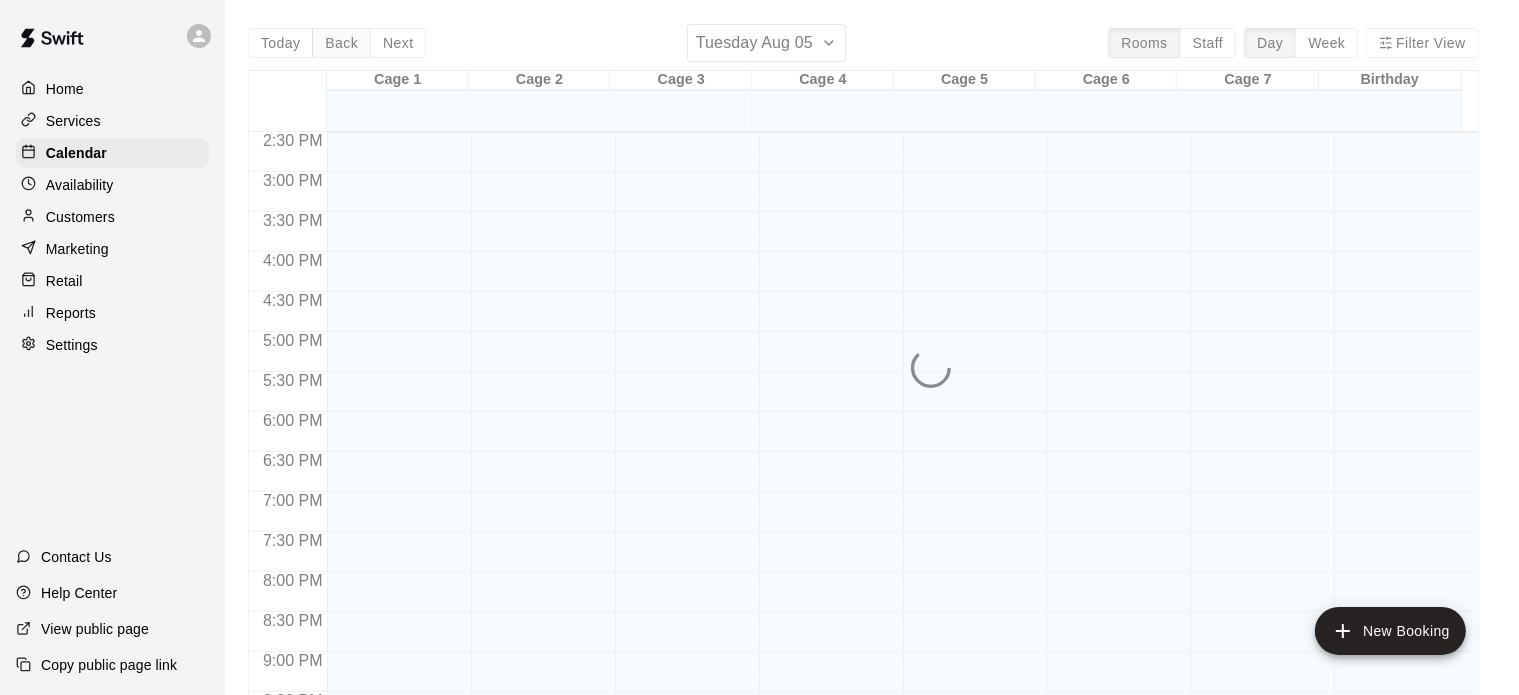 click on "Today Back Next Tuesday Aug 05 Rooms Staff Day Week Filter View Cage 1 05 Tue Cage 2 05 Tue Cage 3 05 Tue Cage 4 05 Tue Cage 5 05 Tue Cage 6 05 Tue Cage 7 05 Tue Birthday 05 Tue 12:00 AM 12:30 AM 1:00 AM 1:30 AM 2:00 AM 2:30 AM 3:00 AM 3:30 AM 4:00 AM 4:30 AM 5:00 AM 5:30 AM 6:00 AM 6:30 AM 7:00 AM 7:30 AM 8:00 AM 8:30 AM 9:00 AM 9:30 AM 10:00 AM 10:30 AM 11:00 AM 11:30 AM 12:00 PM 12:30 PM 1:00 PM 1:30 PM 2:00 PM 2:30 PM 3:00 PM 3:30 PM 4:00 PM 4:30 PM 5:00 PM 5:30 PM 6:00 PM 6:30 PM 7:00 PM 7:30 PM 8:00 PM 8:30 PM 9:00 PM 9:30 PM 10:00 PM 10:30 PM 11:00 PM 11:30 PM" at bounding box center [863, 371] 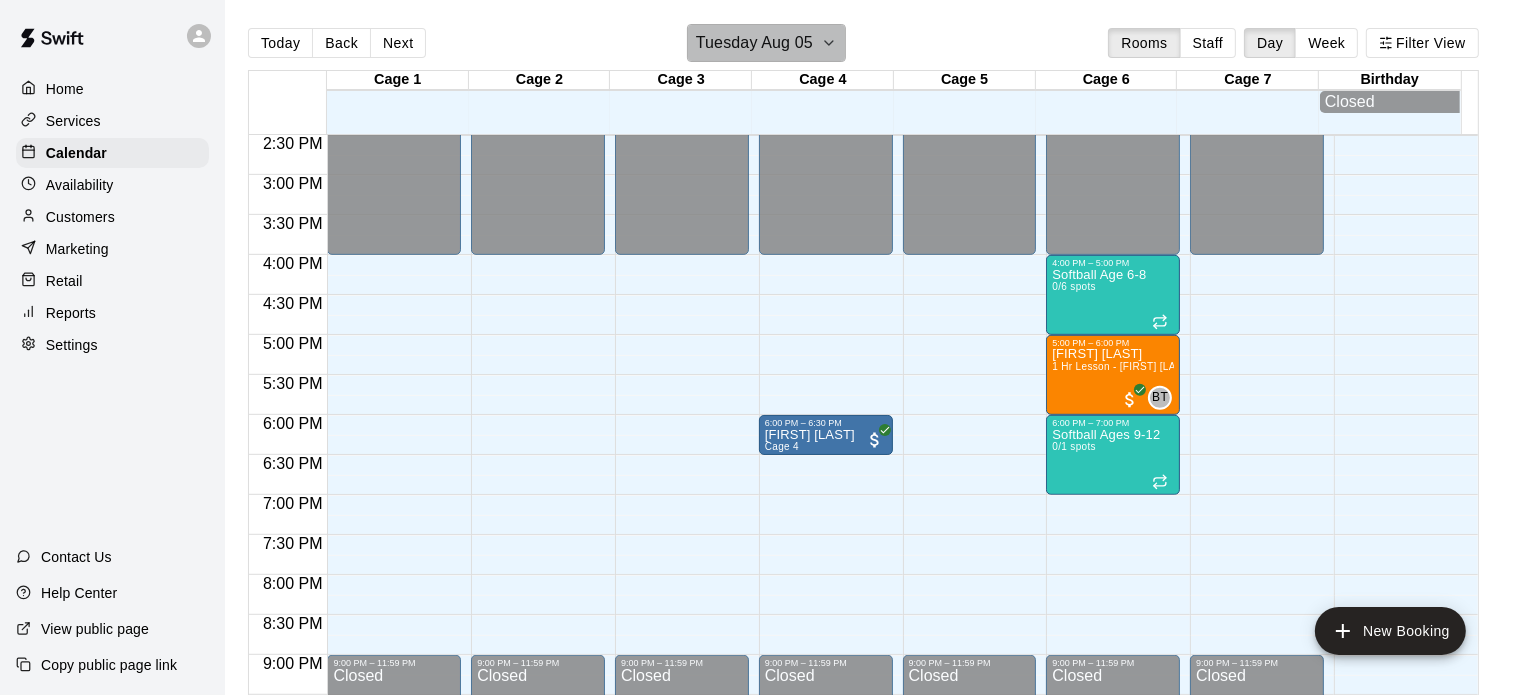 click on "Tuesday Aug 05" at bounding box center [766, 43] 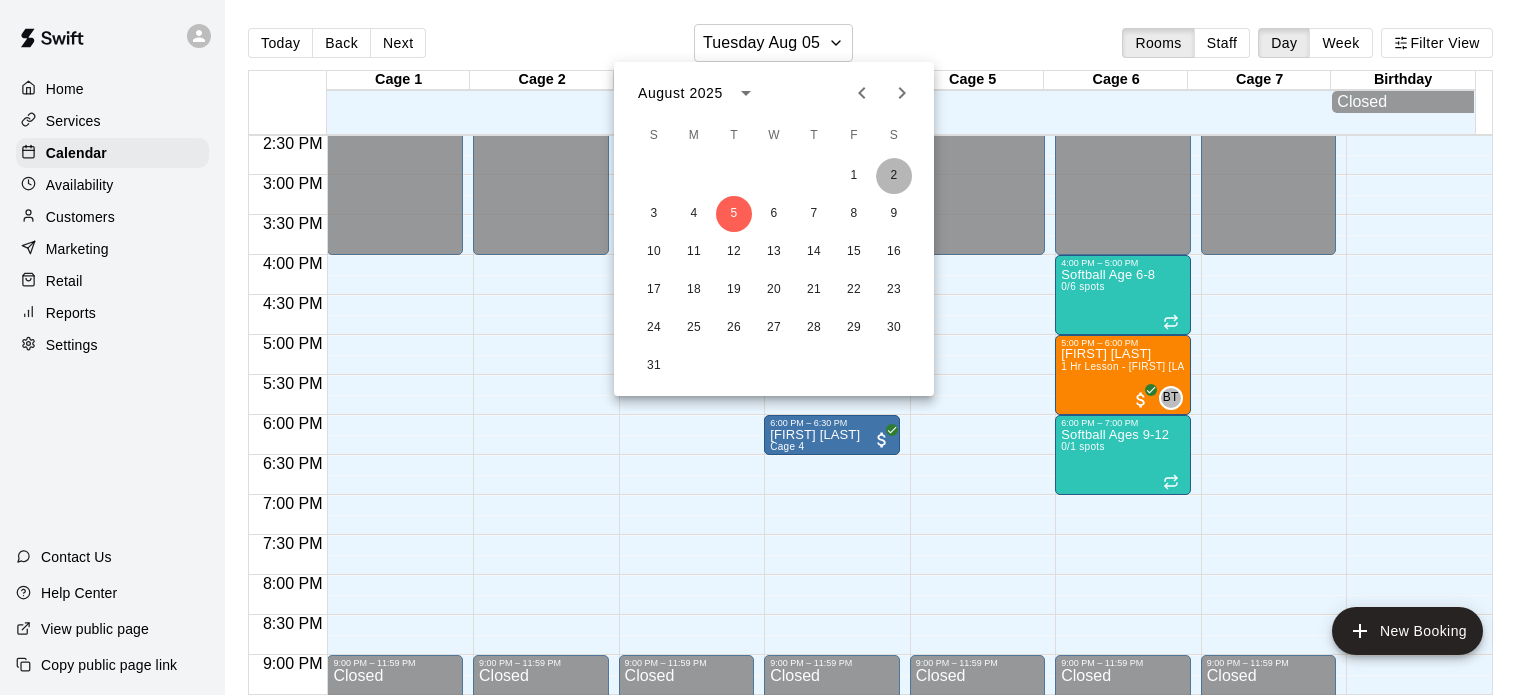 click on "2" at bounding box center [894, 176] 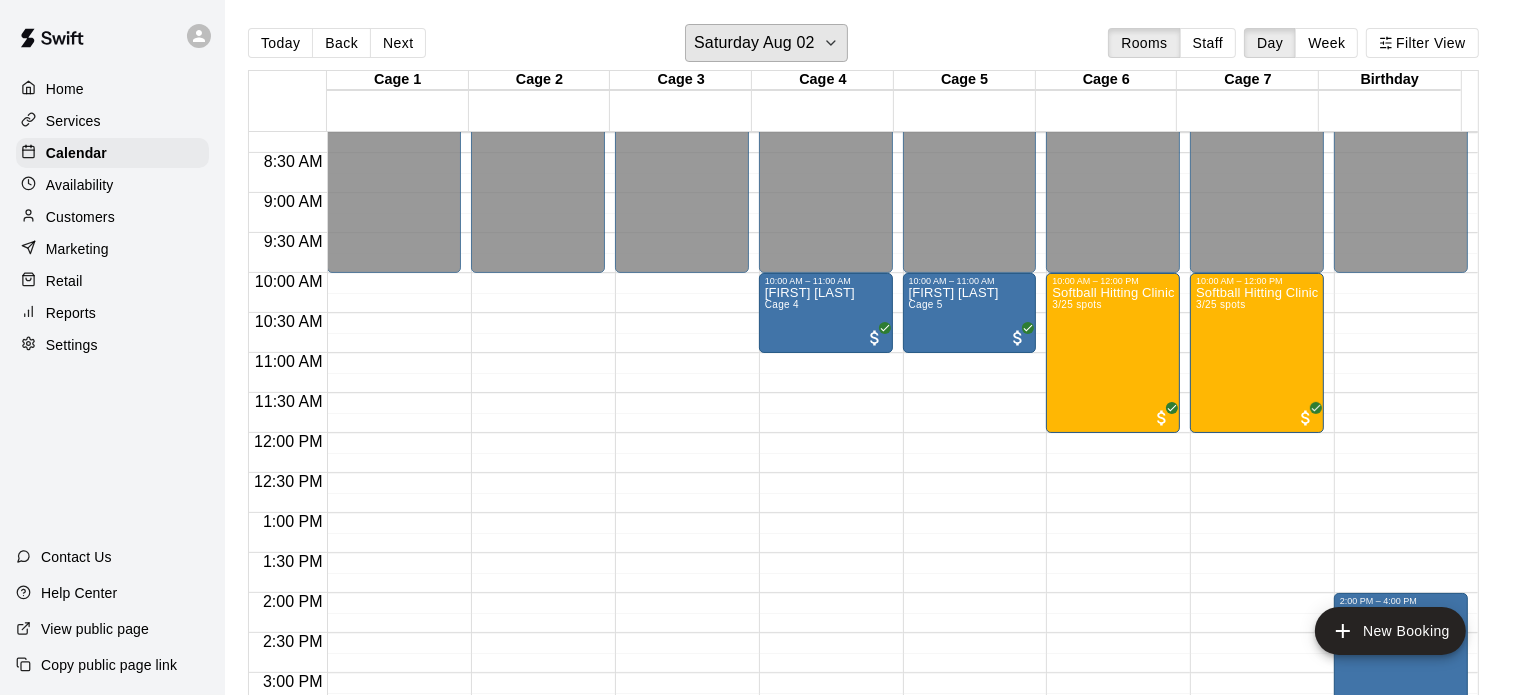 scroll, scrollTop: 661, scrollLeft: 0, axis: vertical 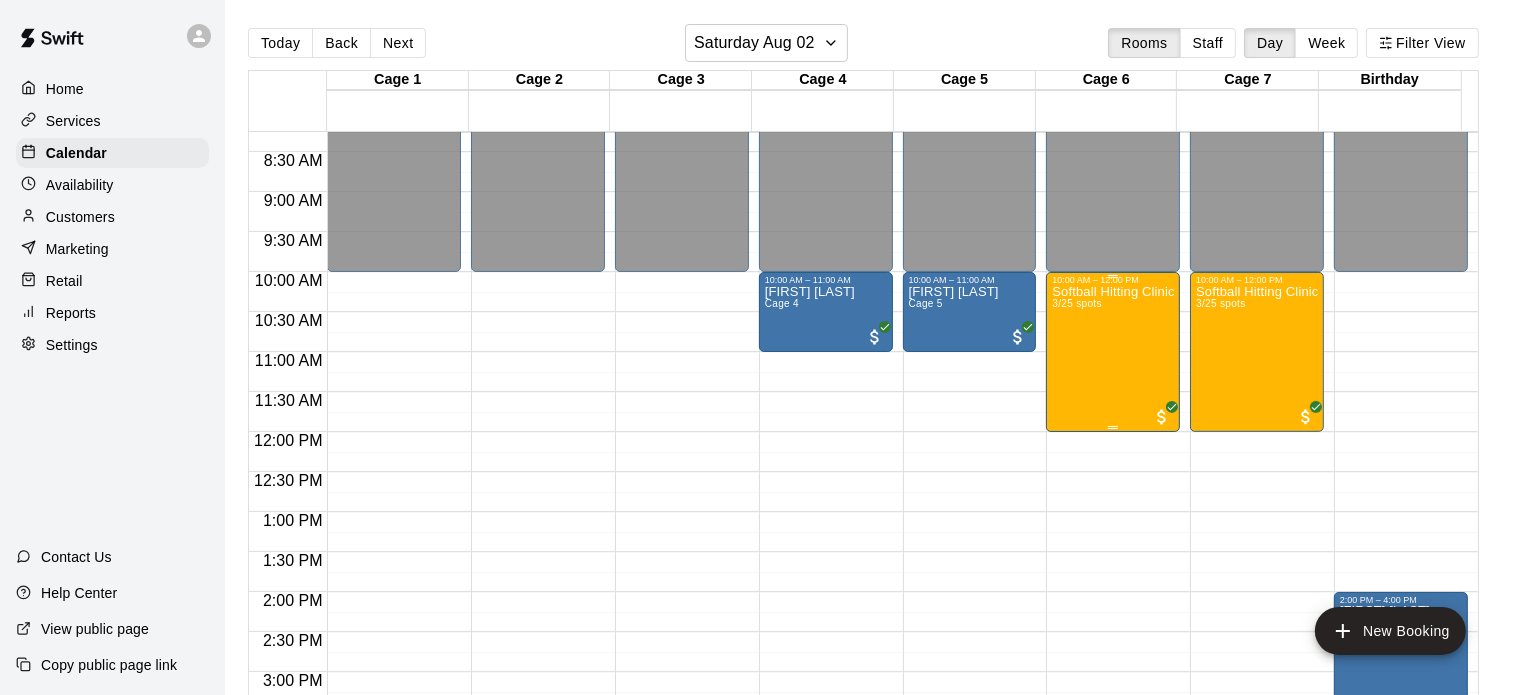 click on "Softball Hitting Clinic 3/25 spots" at bounding box center (1113, 632) 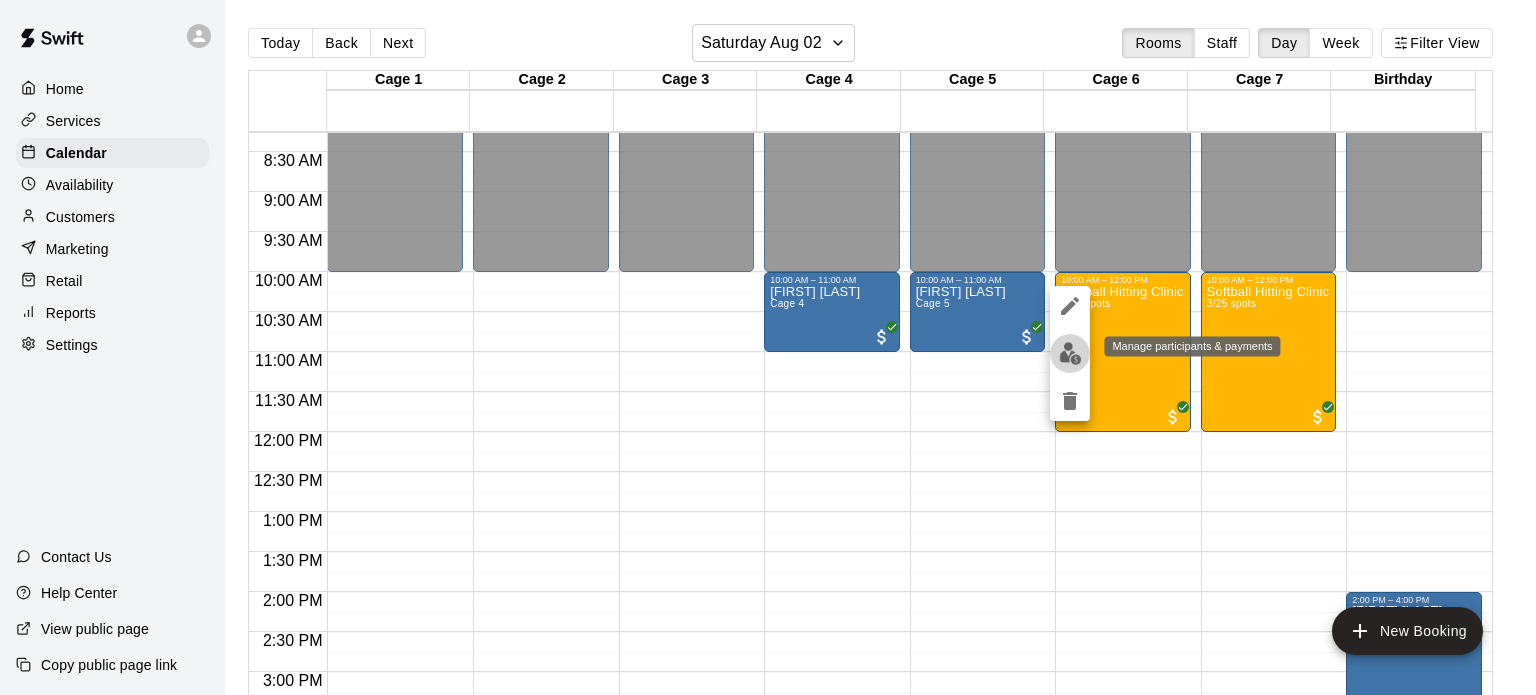 click at bounding box center (1070, 353) 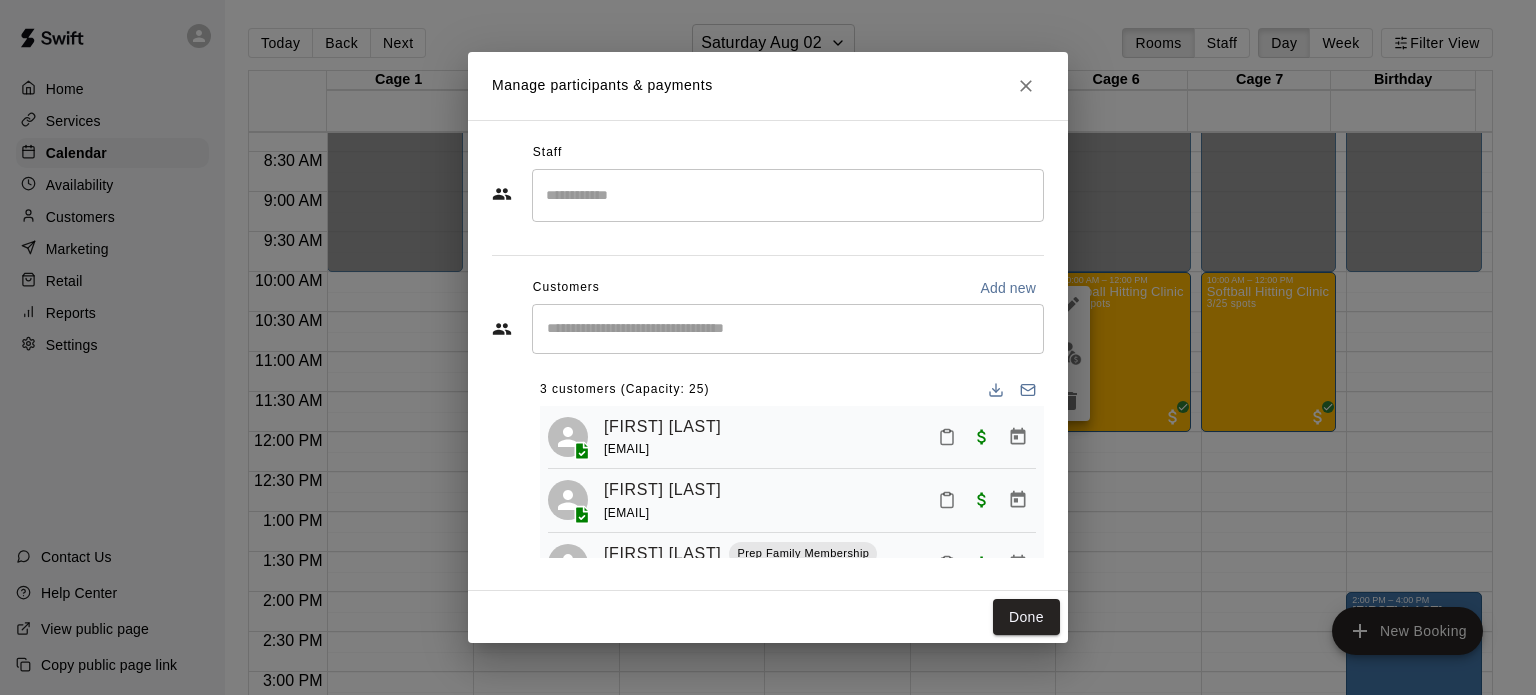 click on "​" at bounding box center (788, 195) 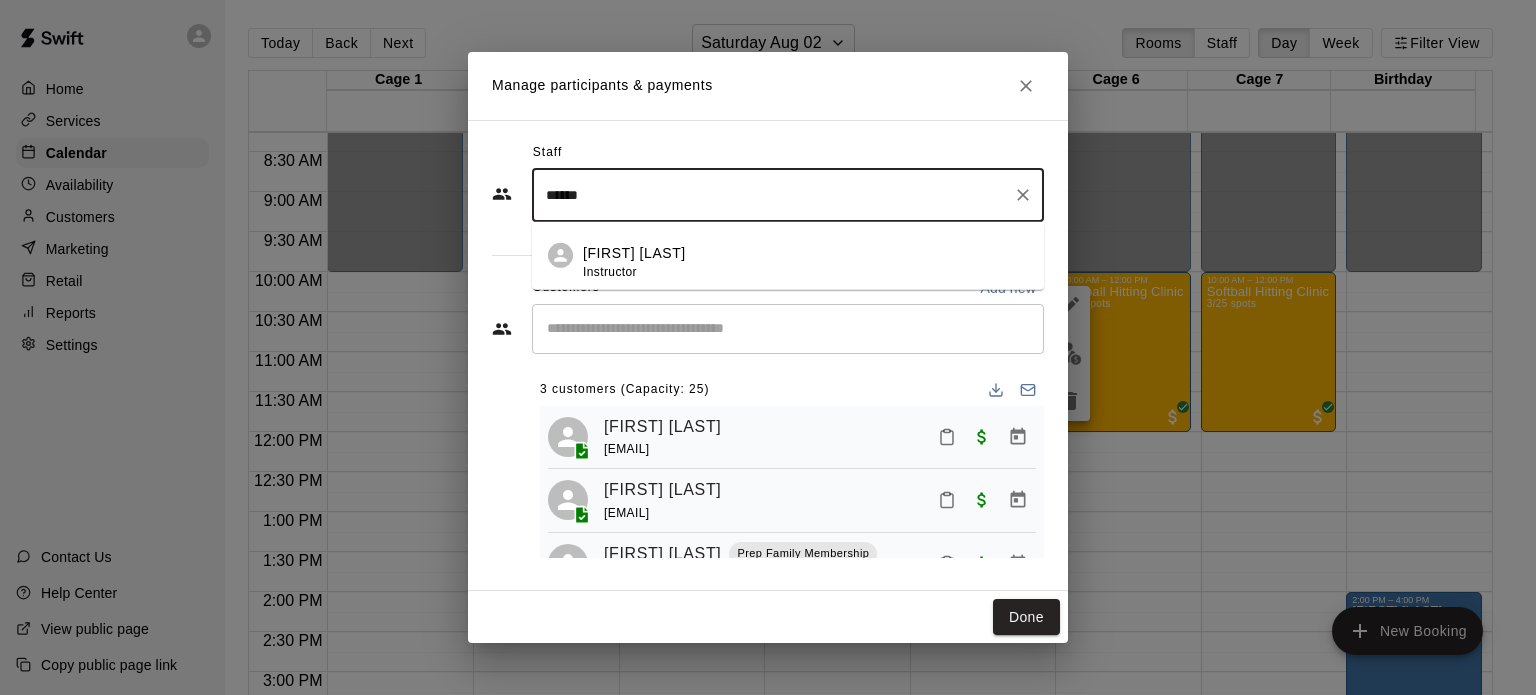 click on "[FIRST] [LAST]" at bounding box center [634, 253] 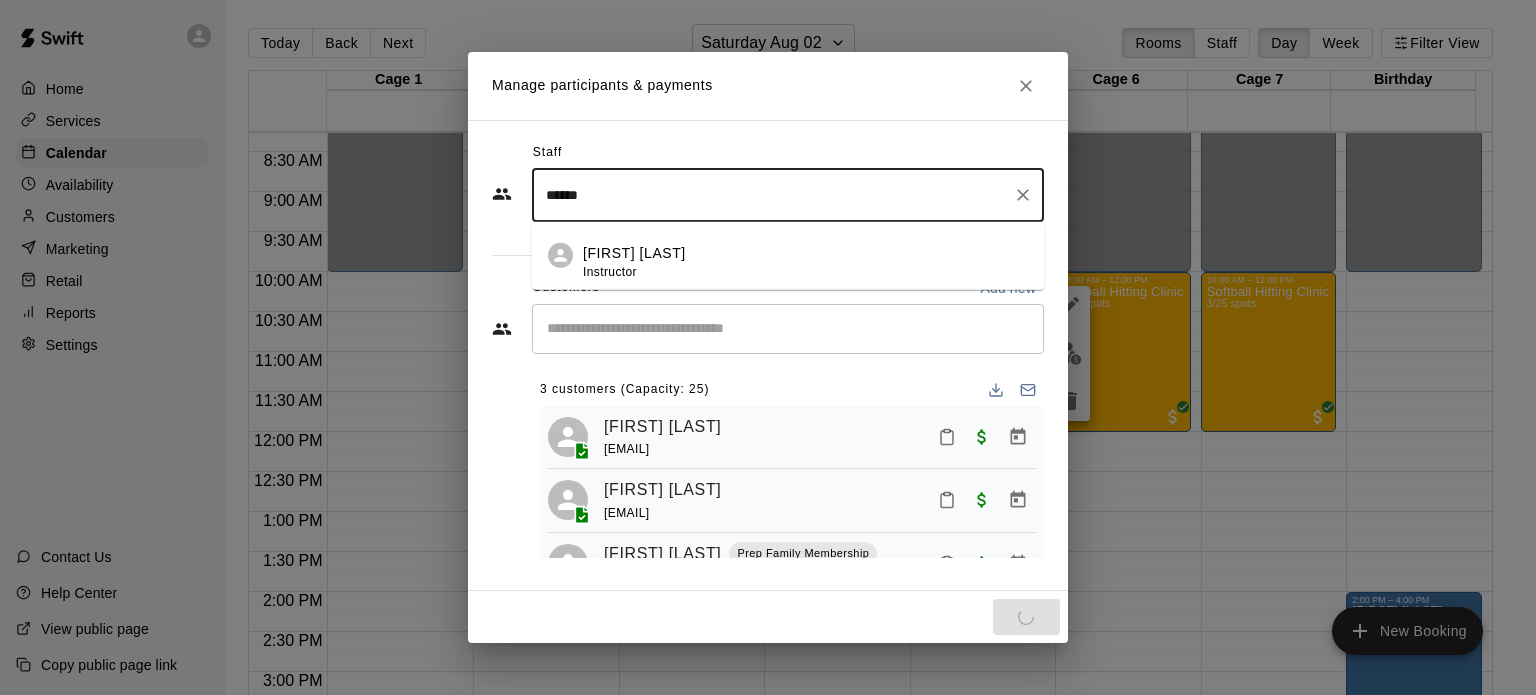 click on "******" at bounding box center [773, 195] 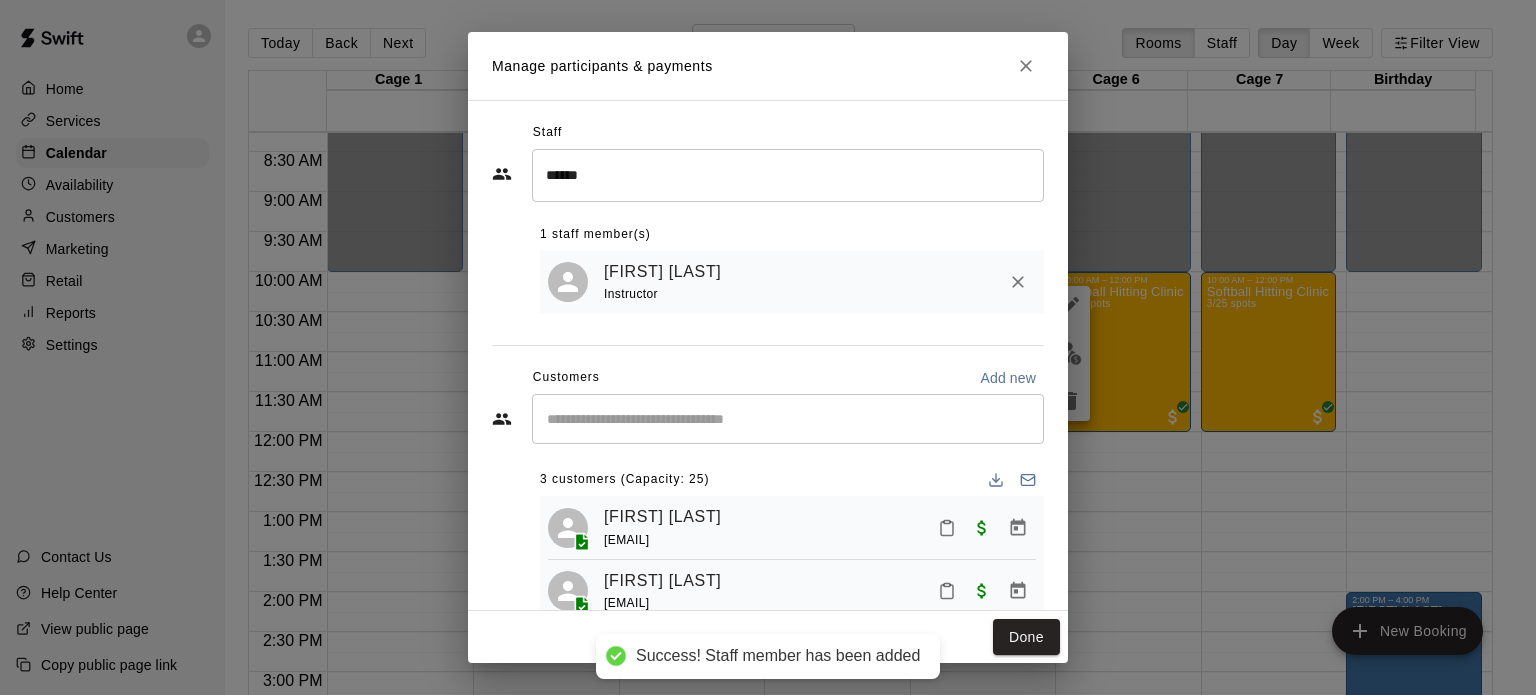 click 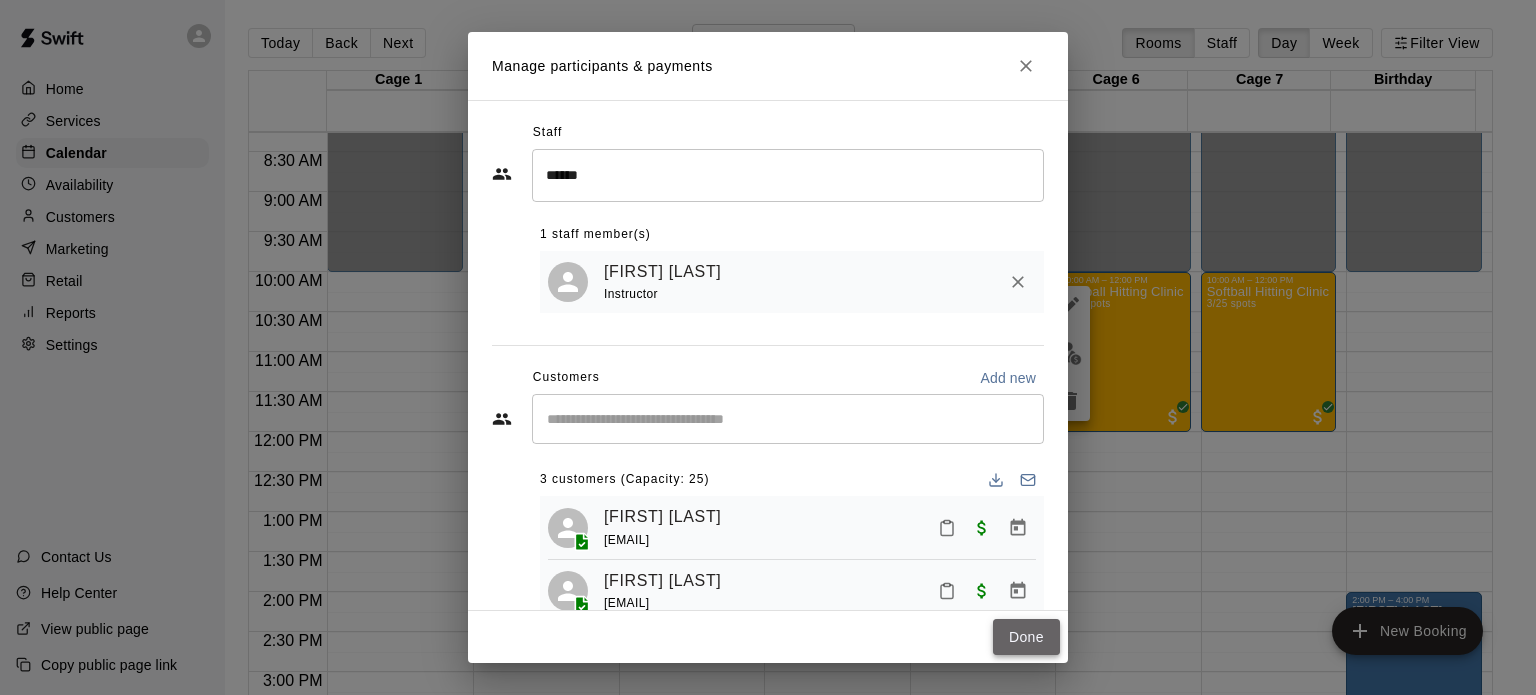 click on "Done" at bounding box center (1026, 637) 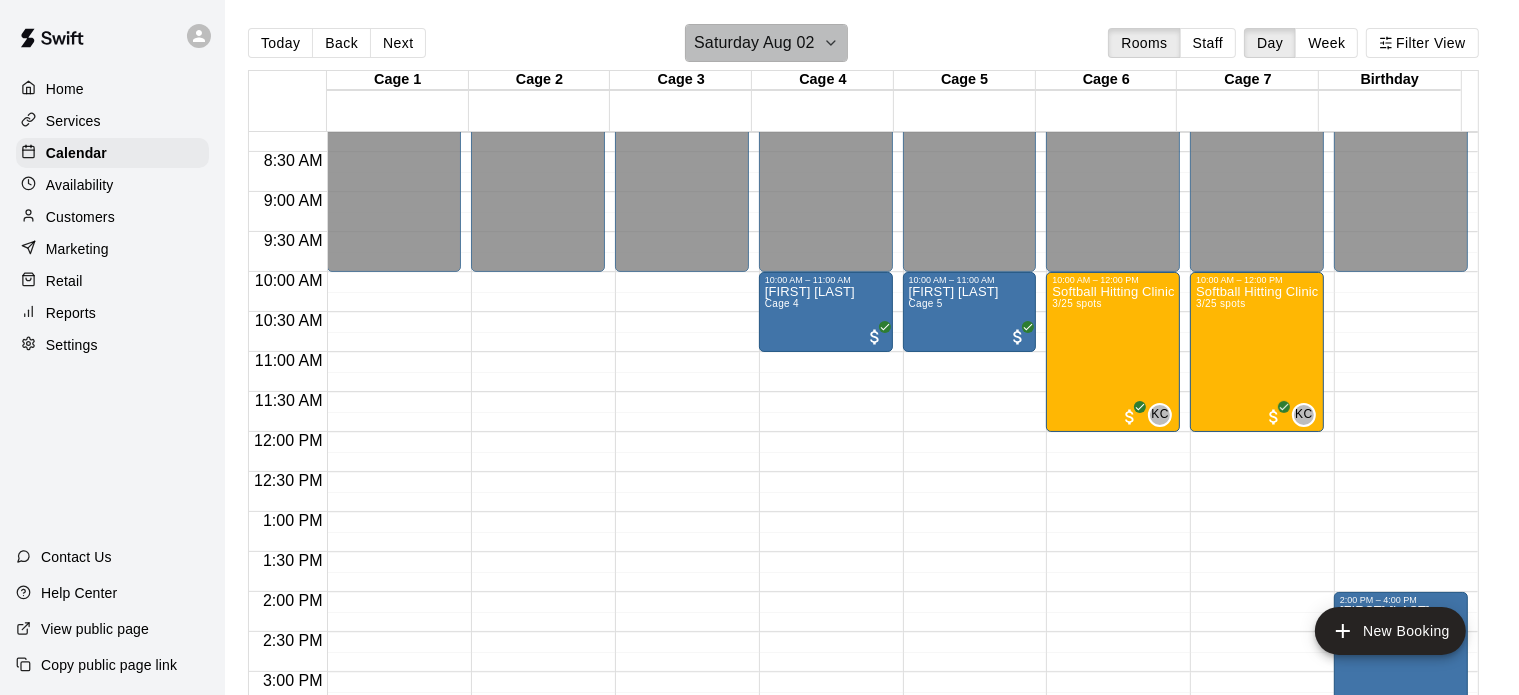 click 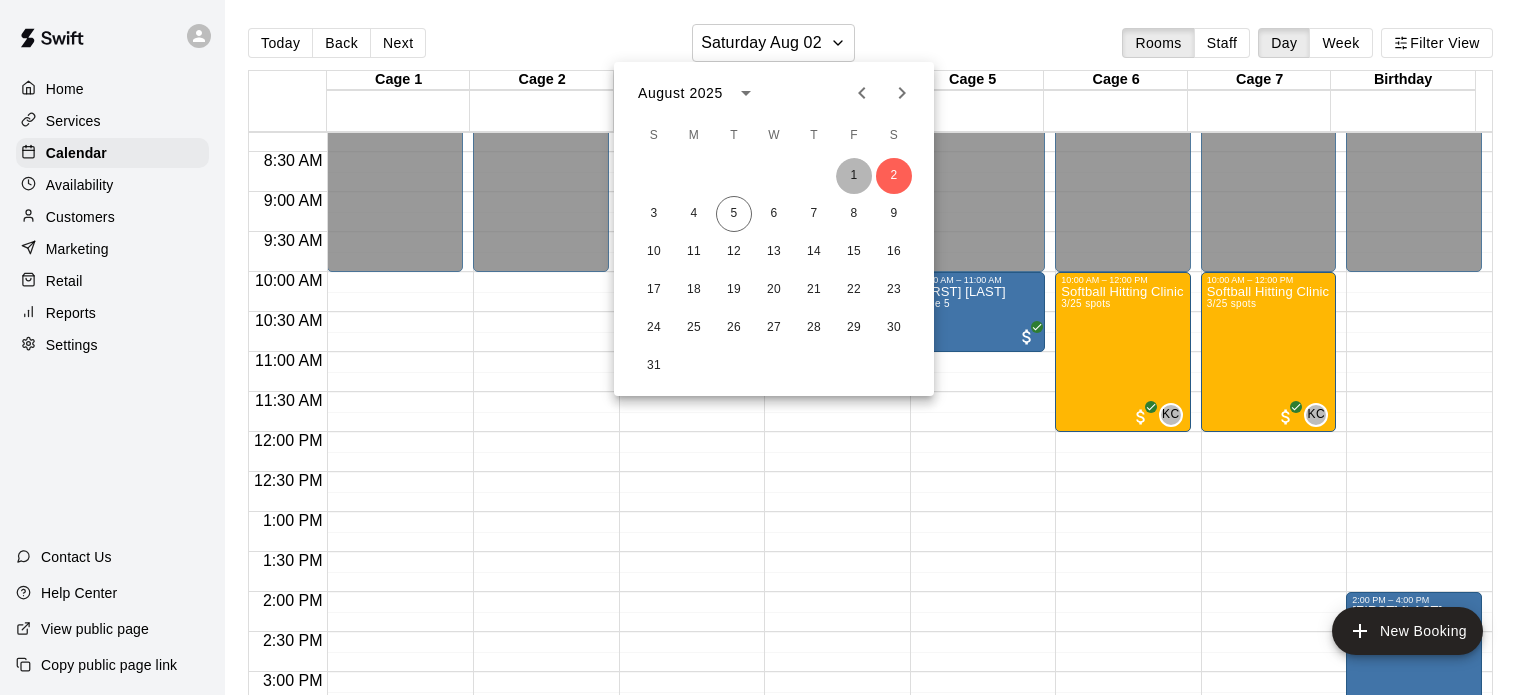 click on "1" at bounding box center (854, 176) 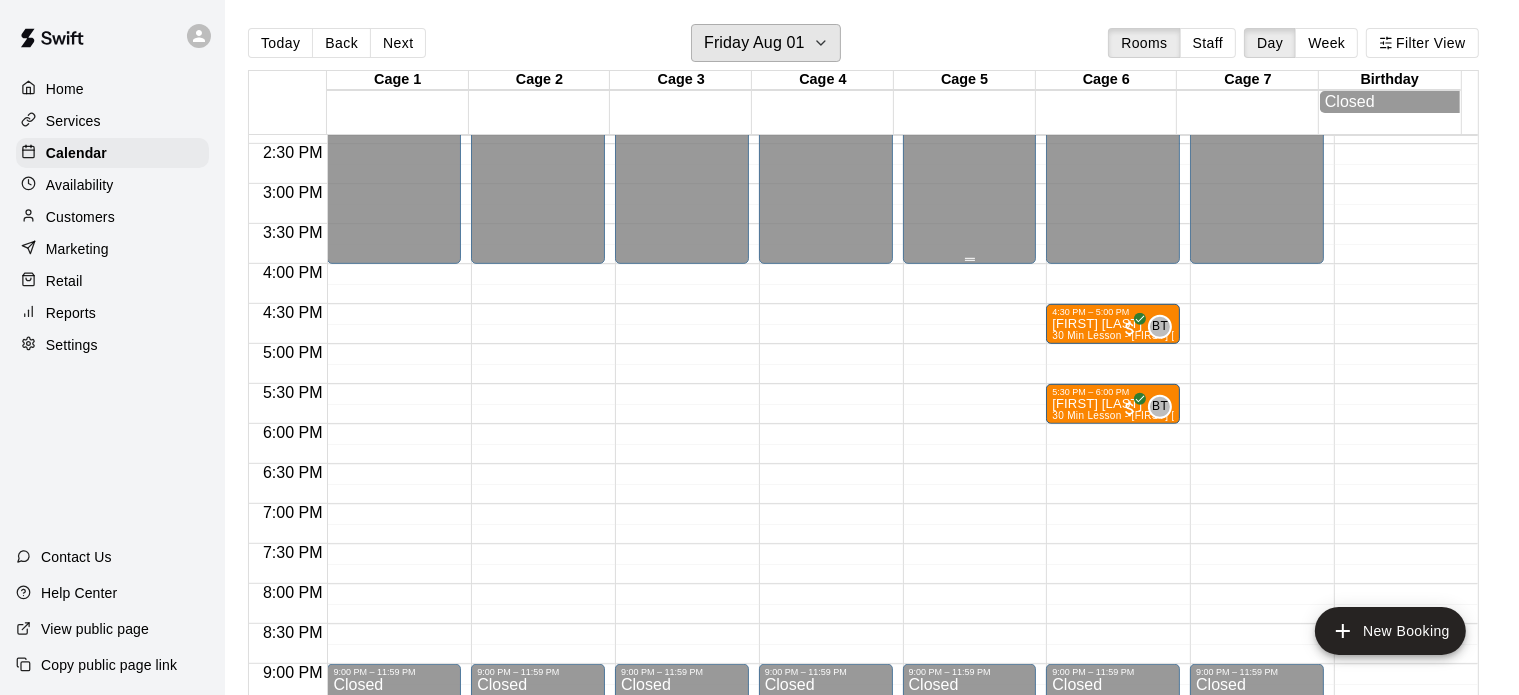 scroll, scrollTop: 1274, scrollLeft: 0, axis: vertical 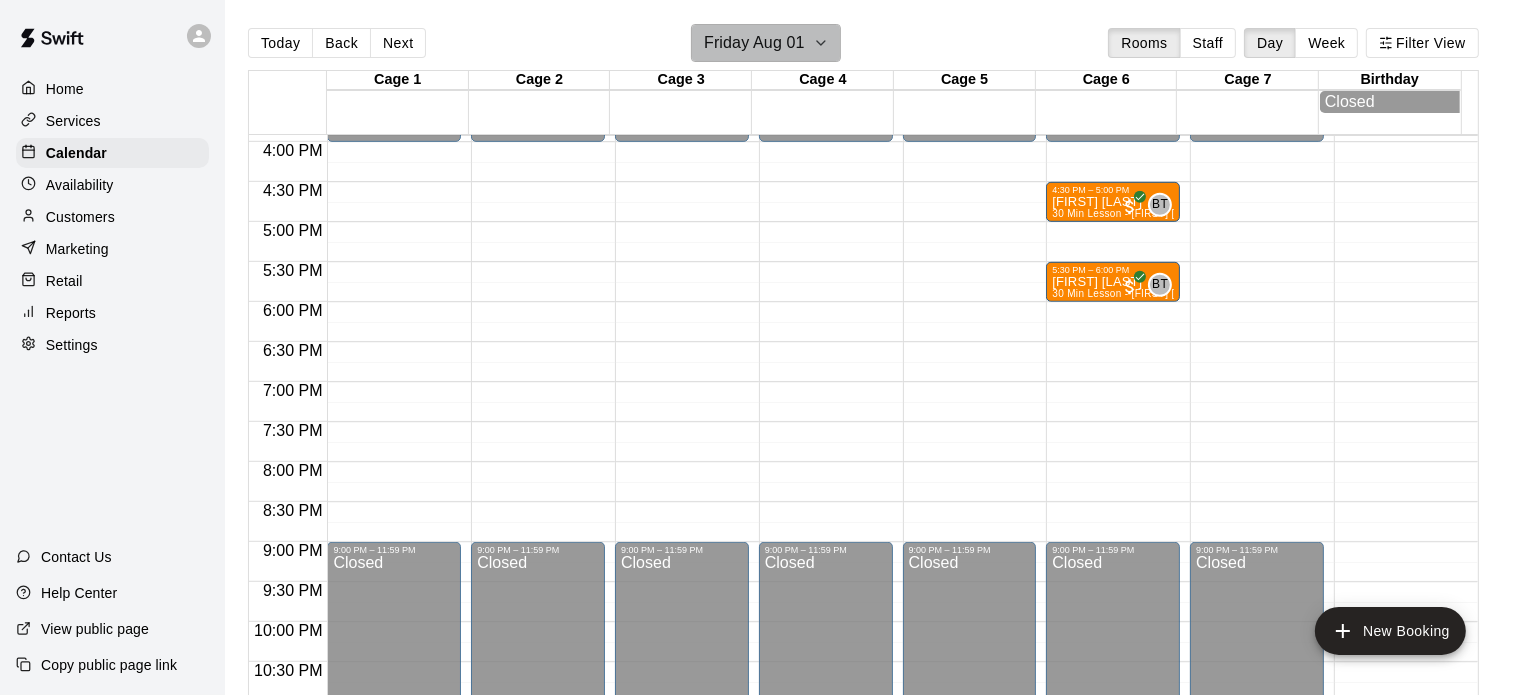 click 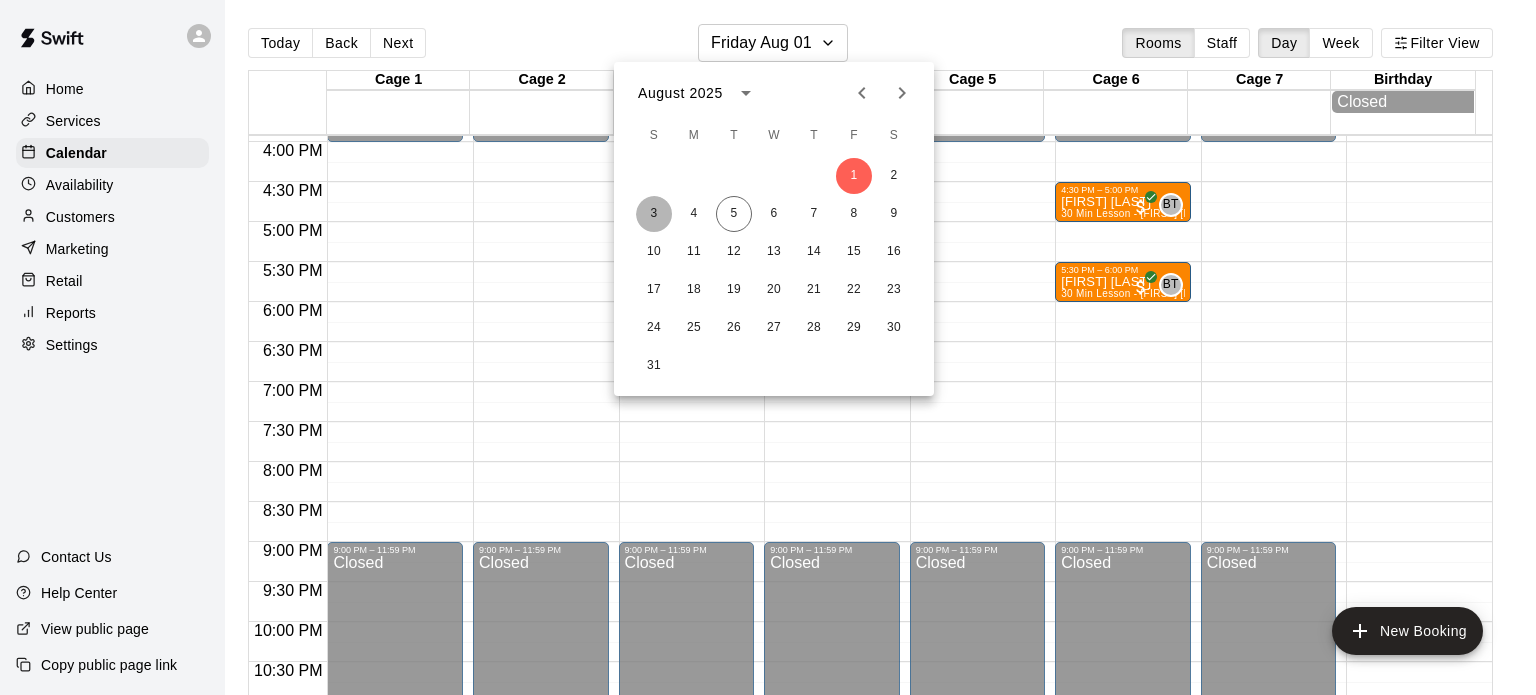 click on "3" at bounding box center [654, 214] 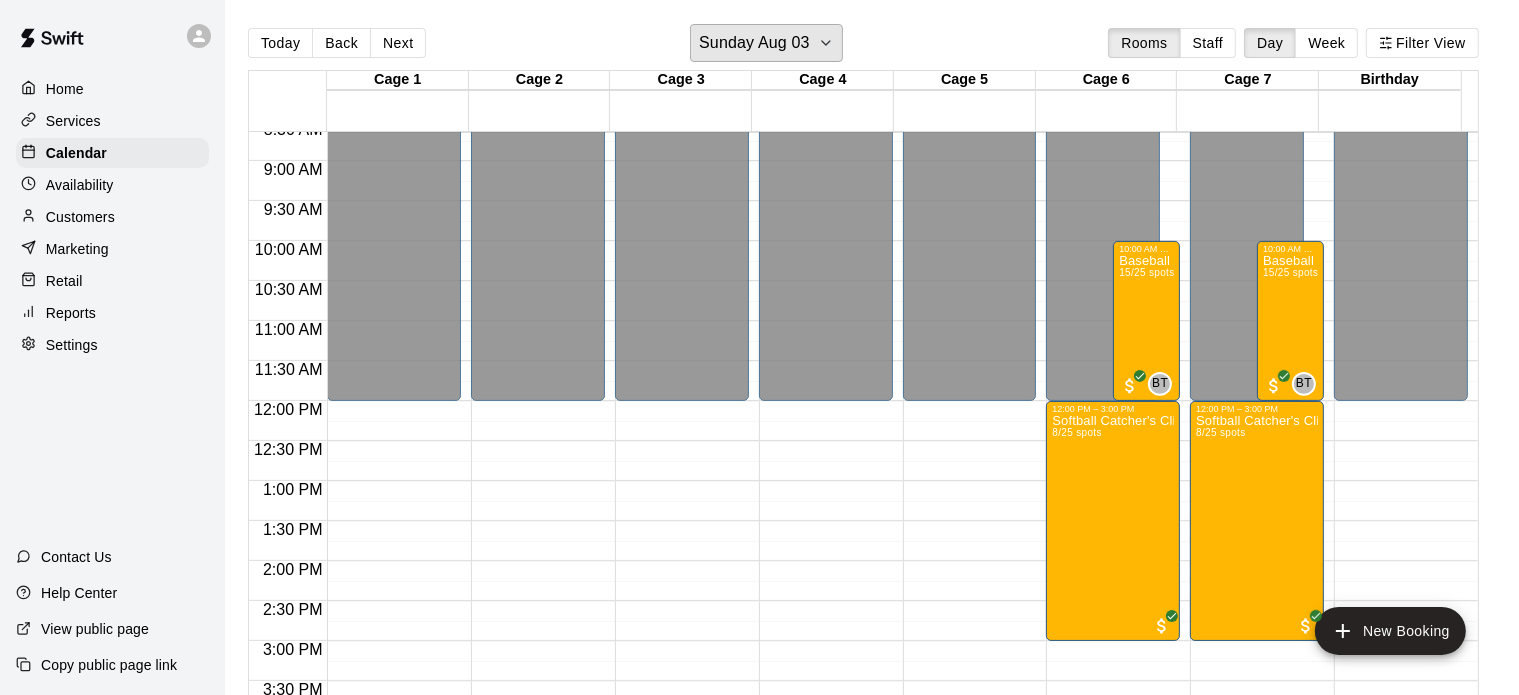 scroll, scrollTop: 672, scrollLeft: 0, axis: vertical 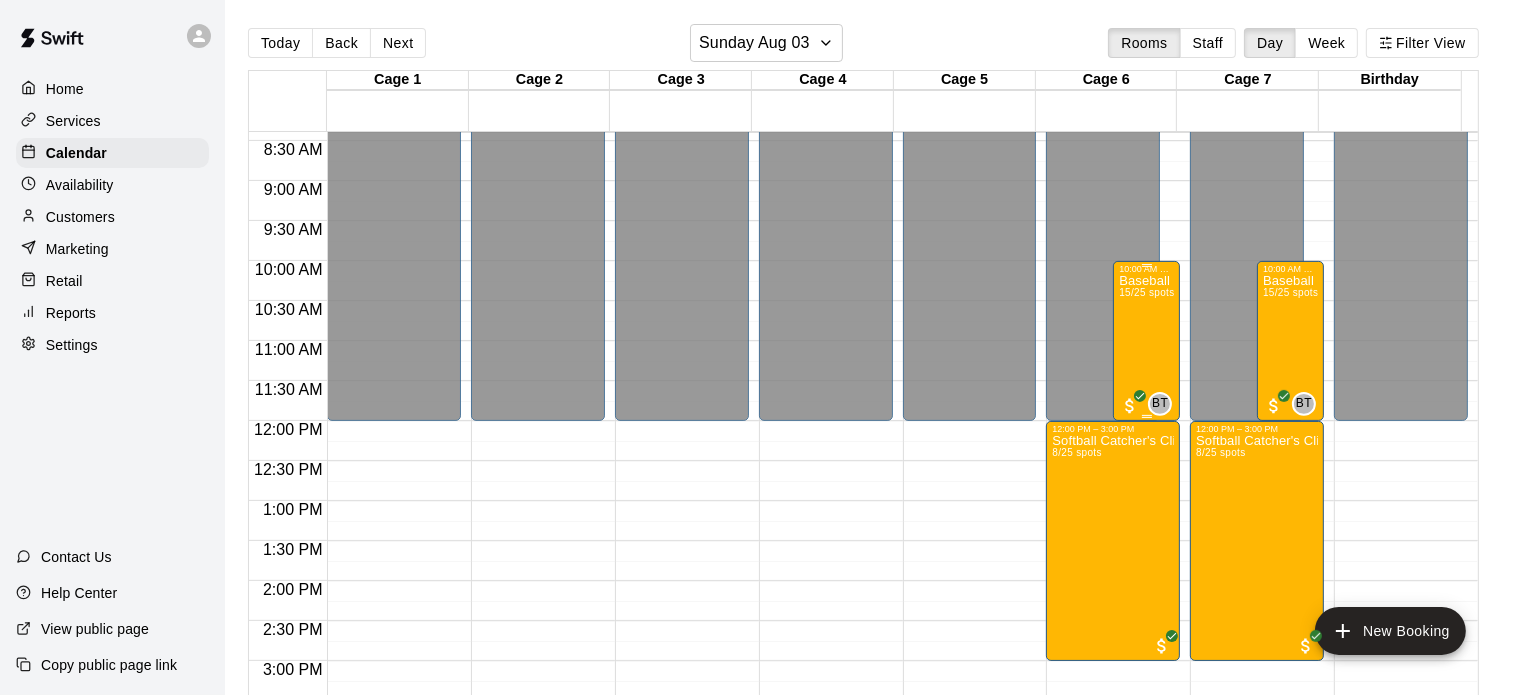 click on "Baseball Pitching/Catching Clinic 15/25 spots" at bounding box center (1146, 621) 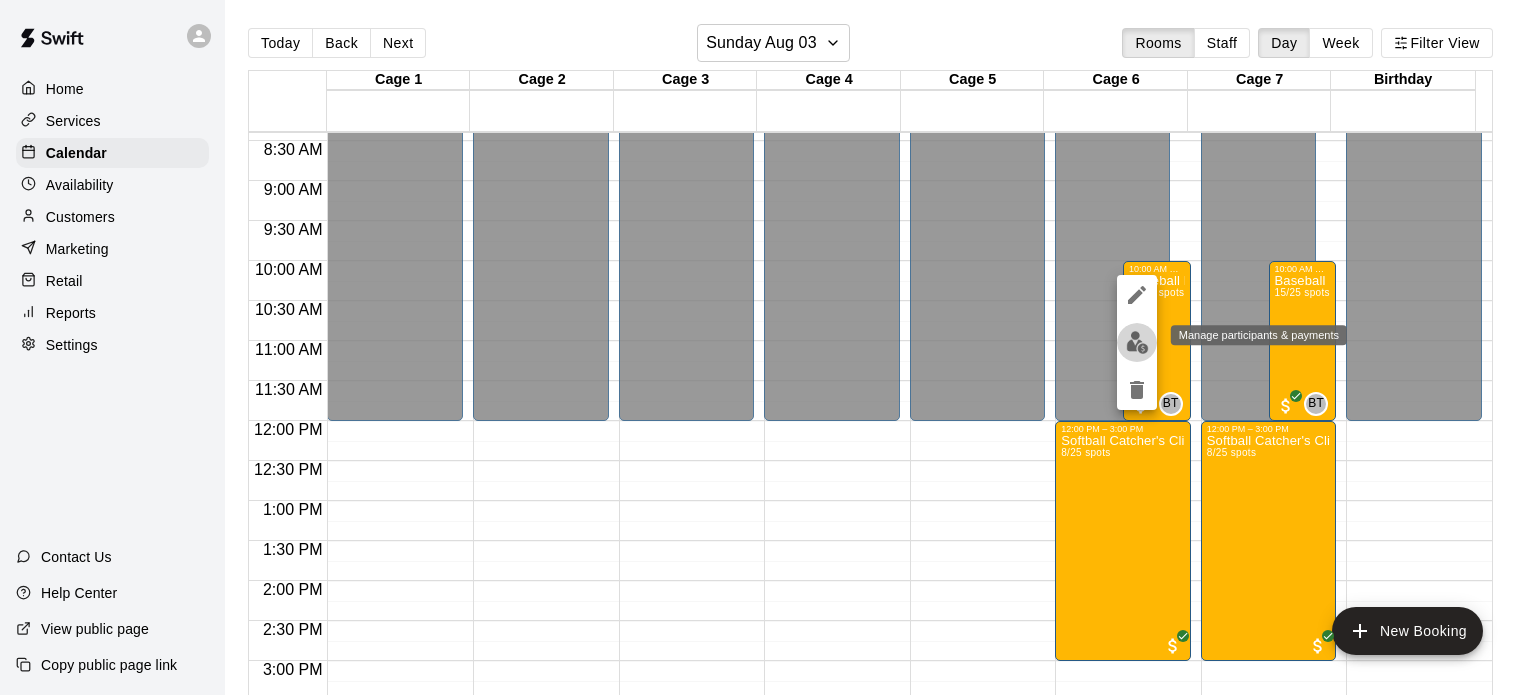 click at bounding box center (1137, 342) 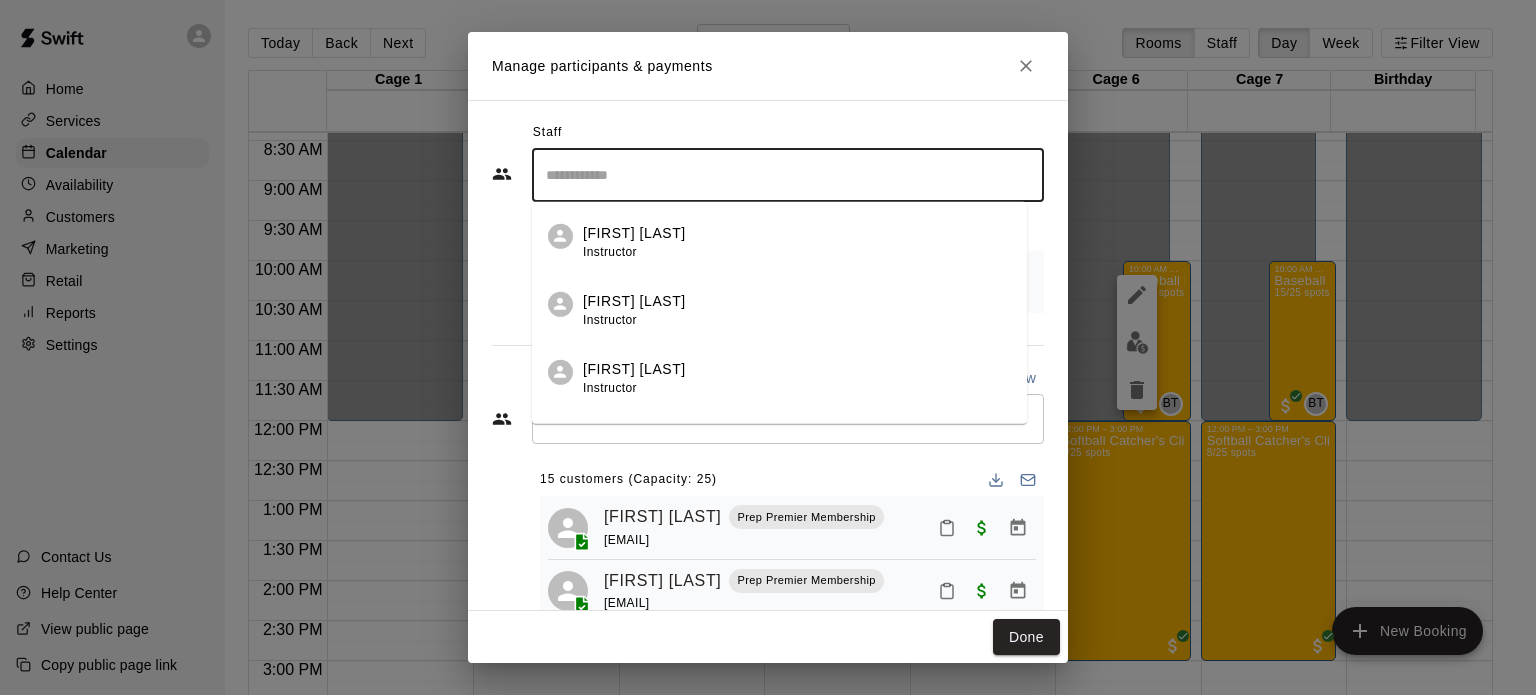 click at bounding box center [788, 175] 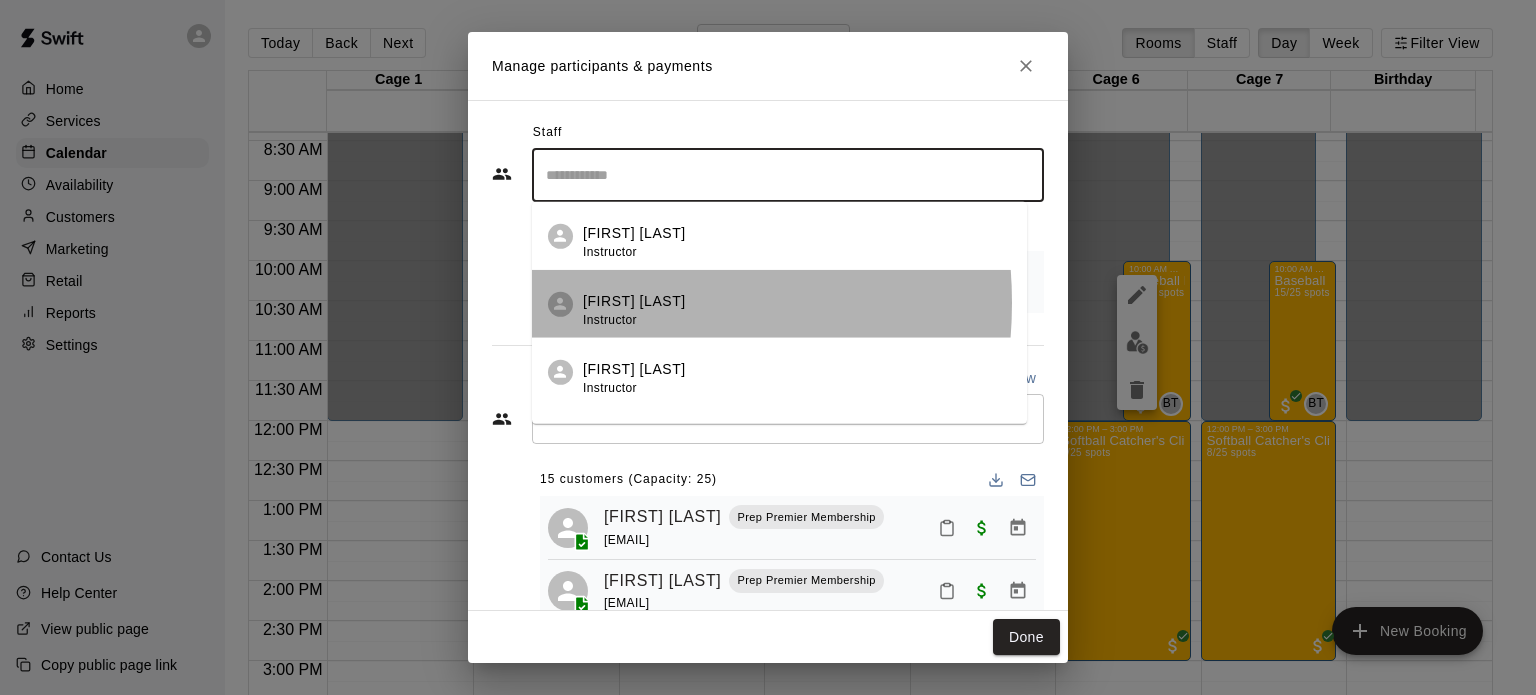 click on "[FIRST] [LAST] Instructor" at bounding box center [779, 304] 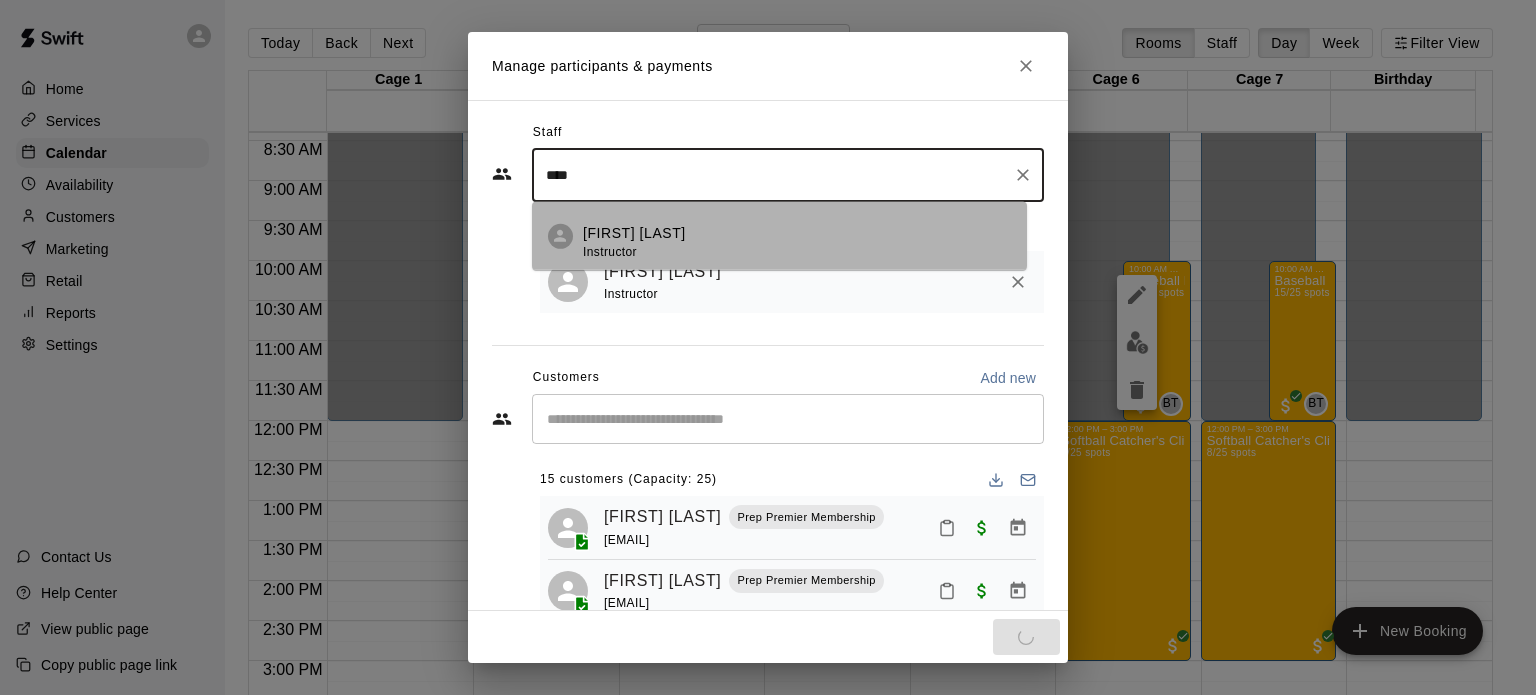 click 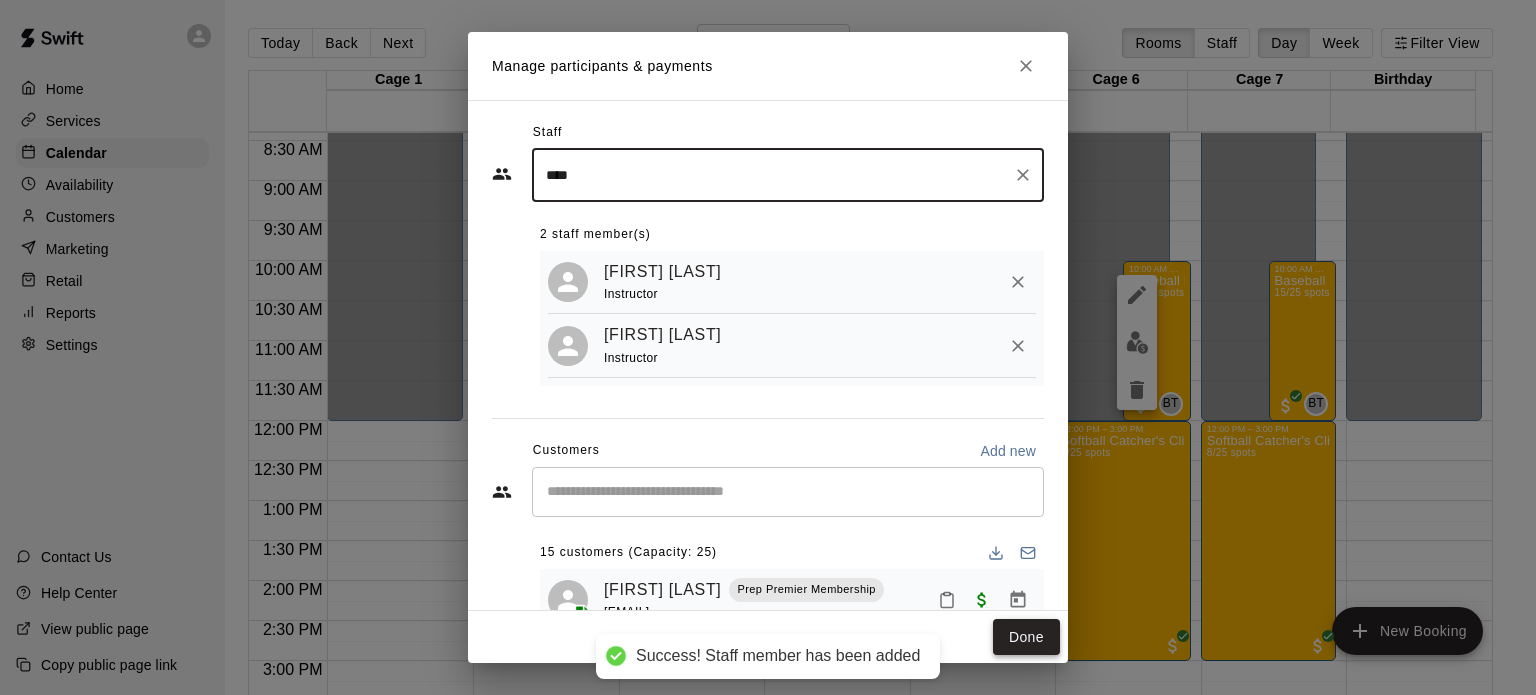 type on "****" 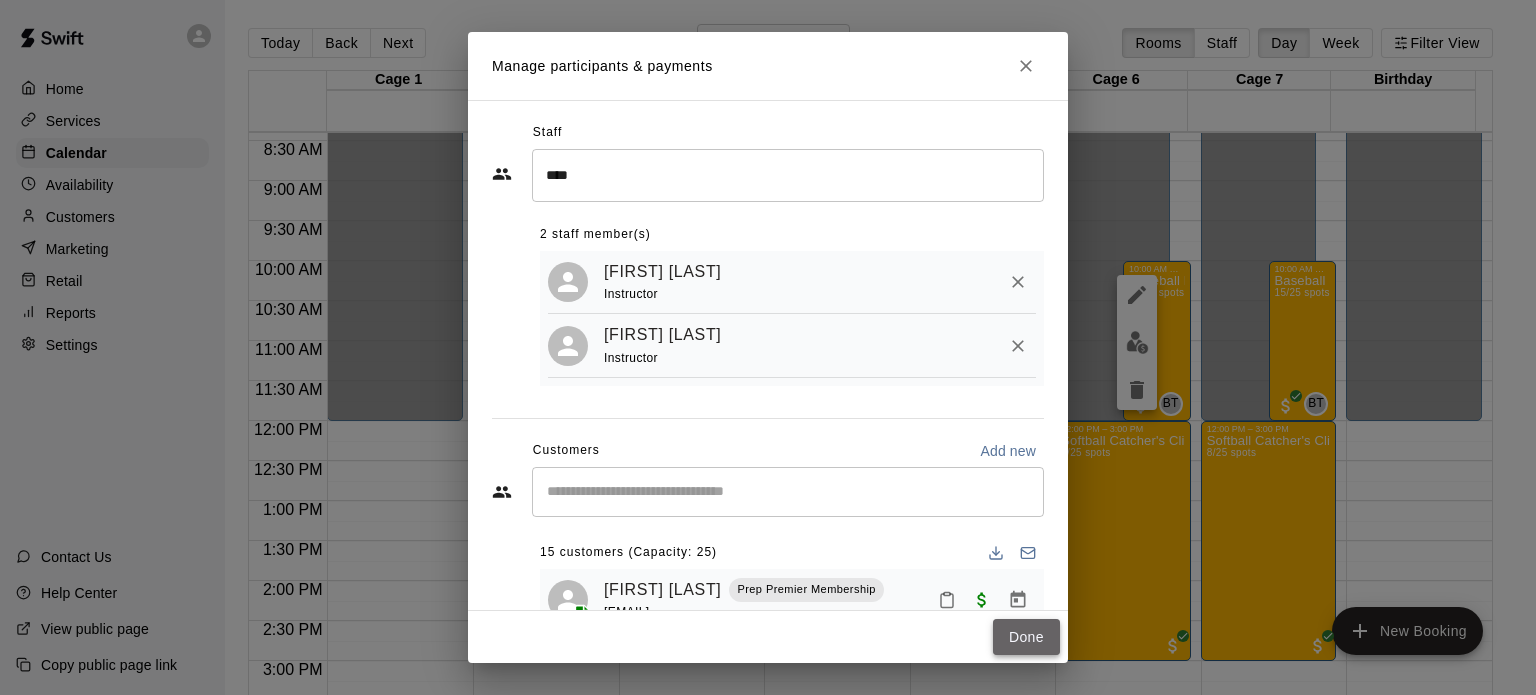 click on "Done" at bounding box center [1026, 637] 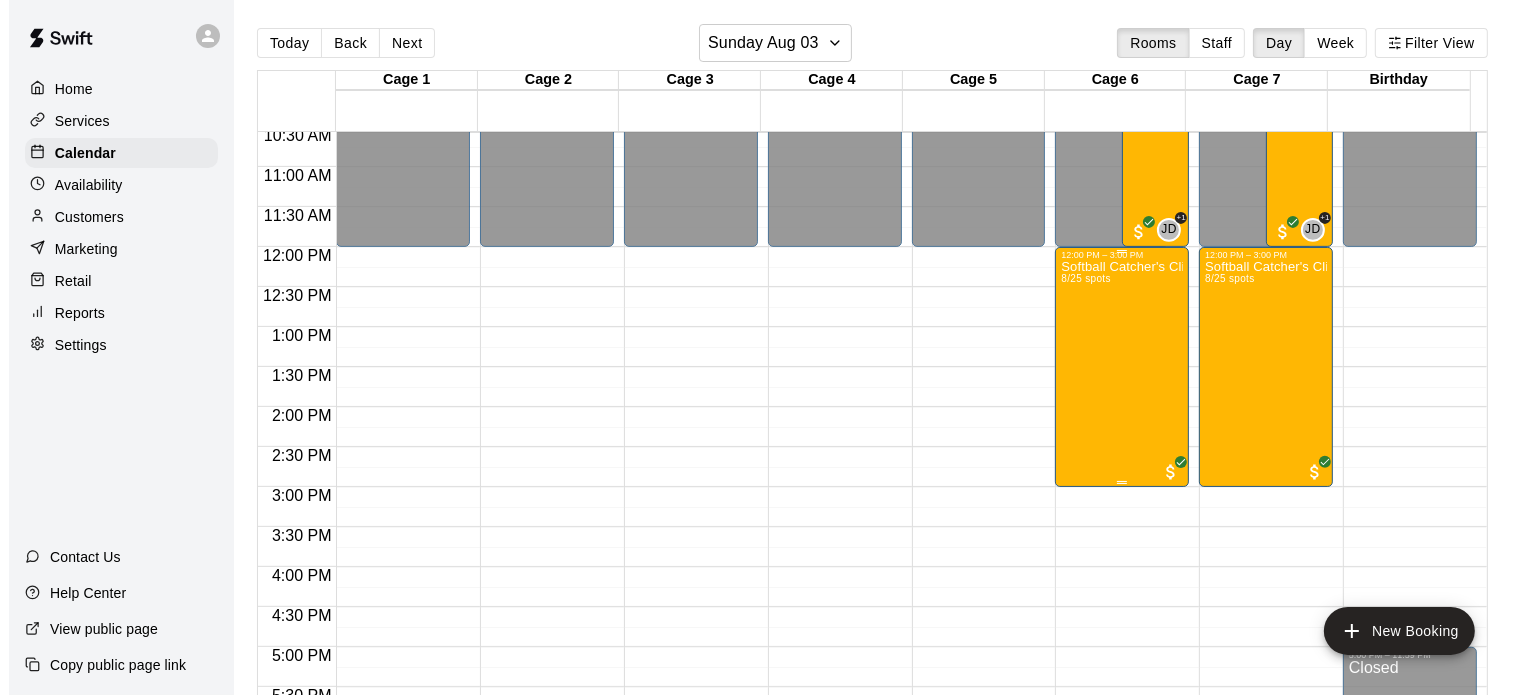 scroll, scrollTop: 848, scrollLeft: 0, axis: vertical 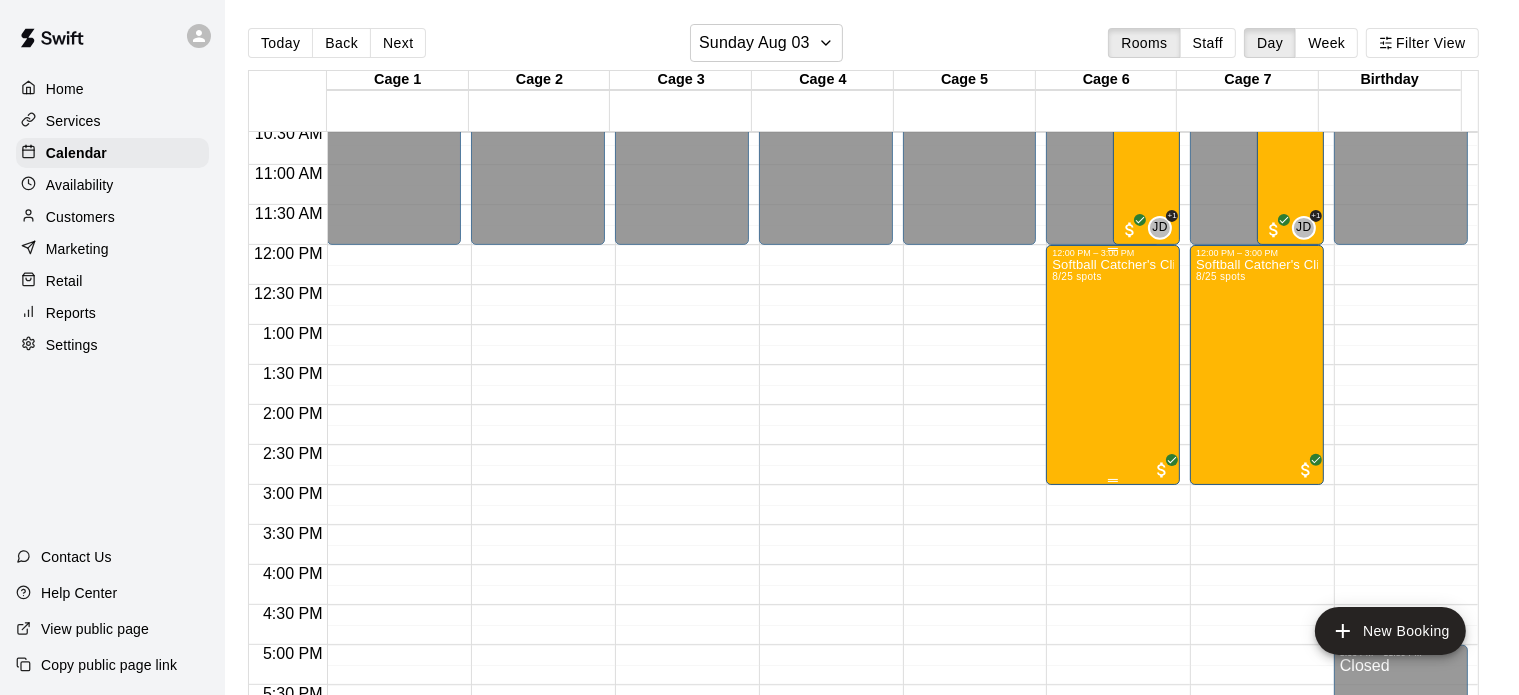 click on "Softball Catcher's Clinic 8/25 spots" at bounding box center [1113, 605] 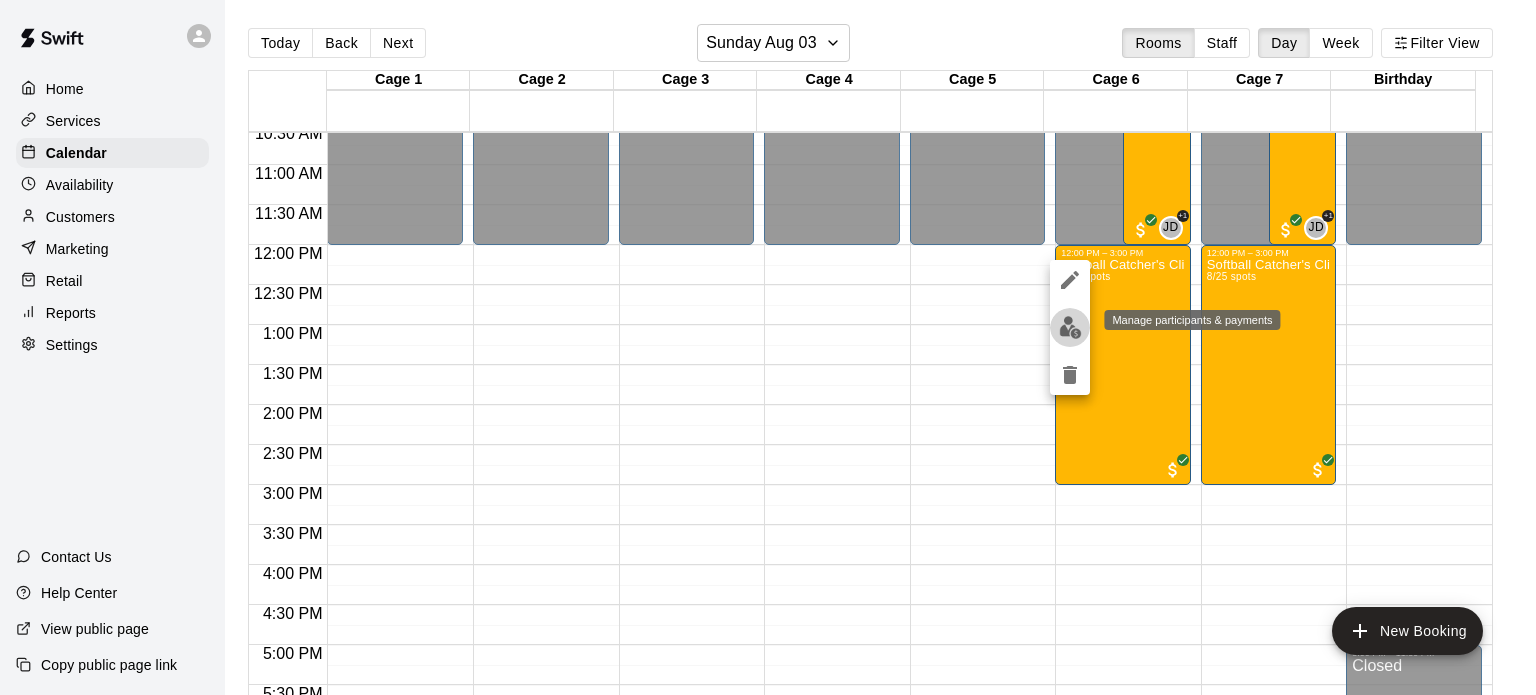 click at bounding box center (1070, 327) 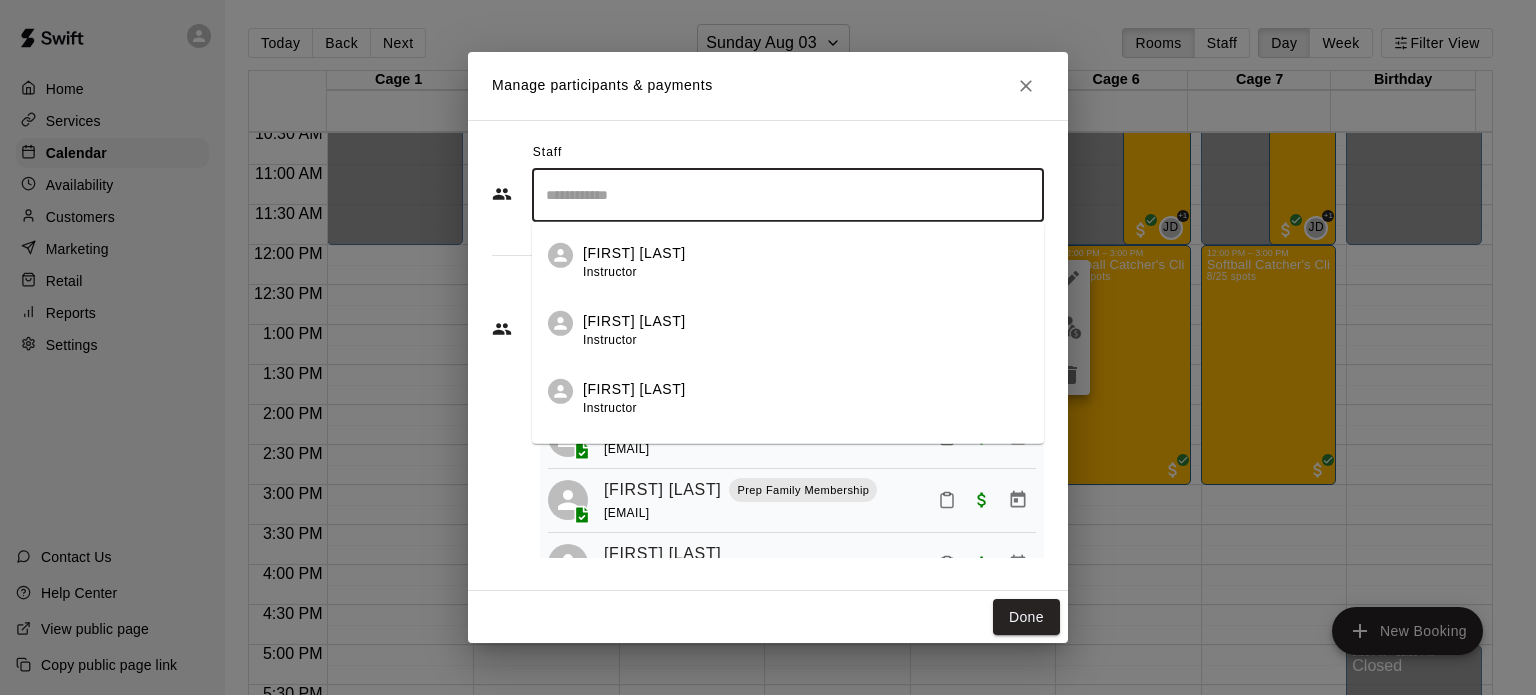 click at bounding box center [788, 195] 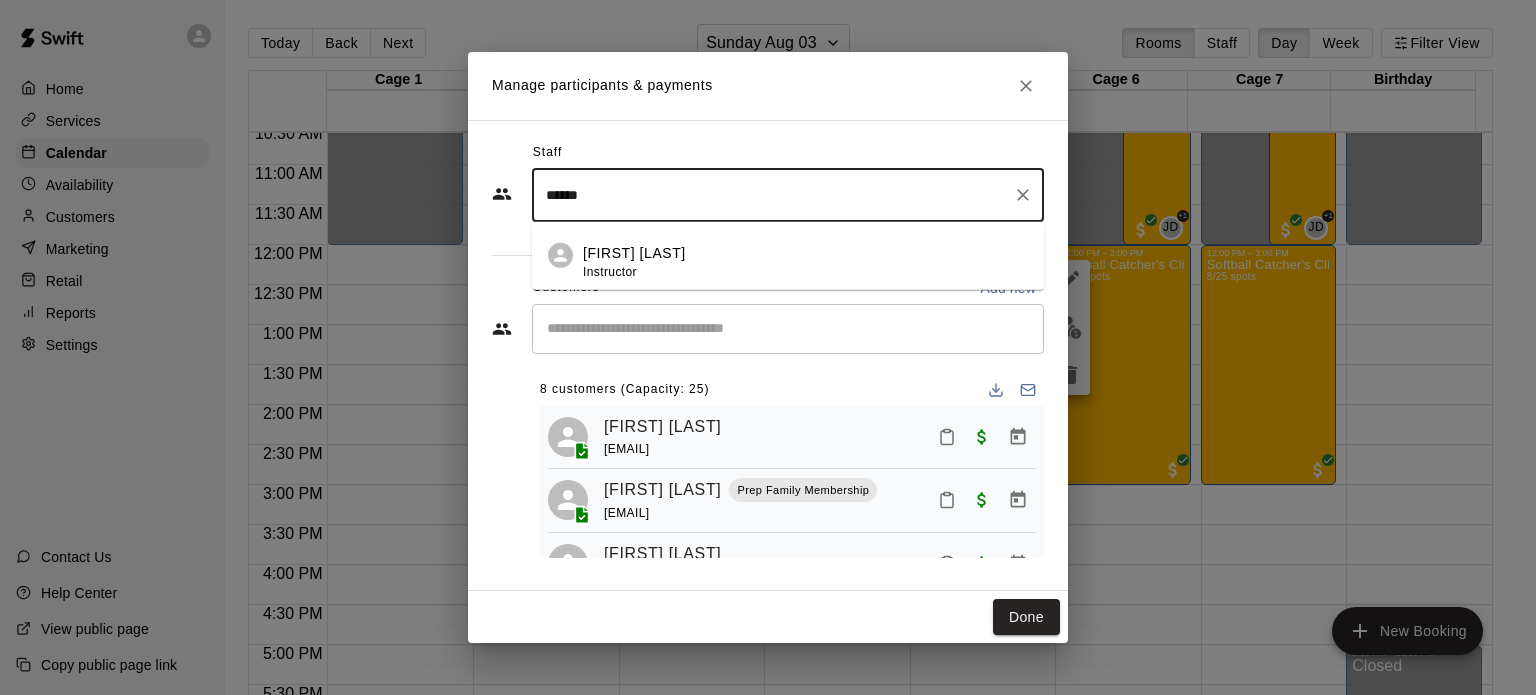 click 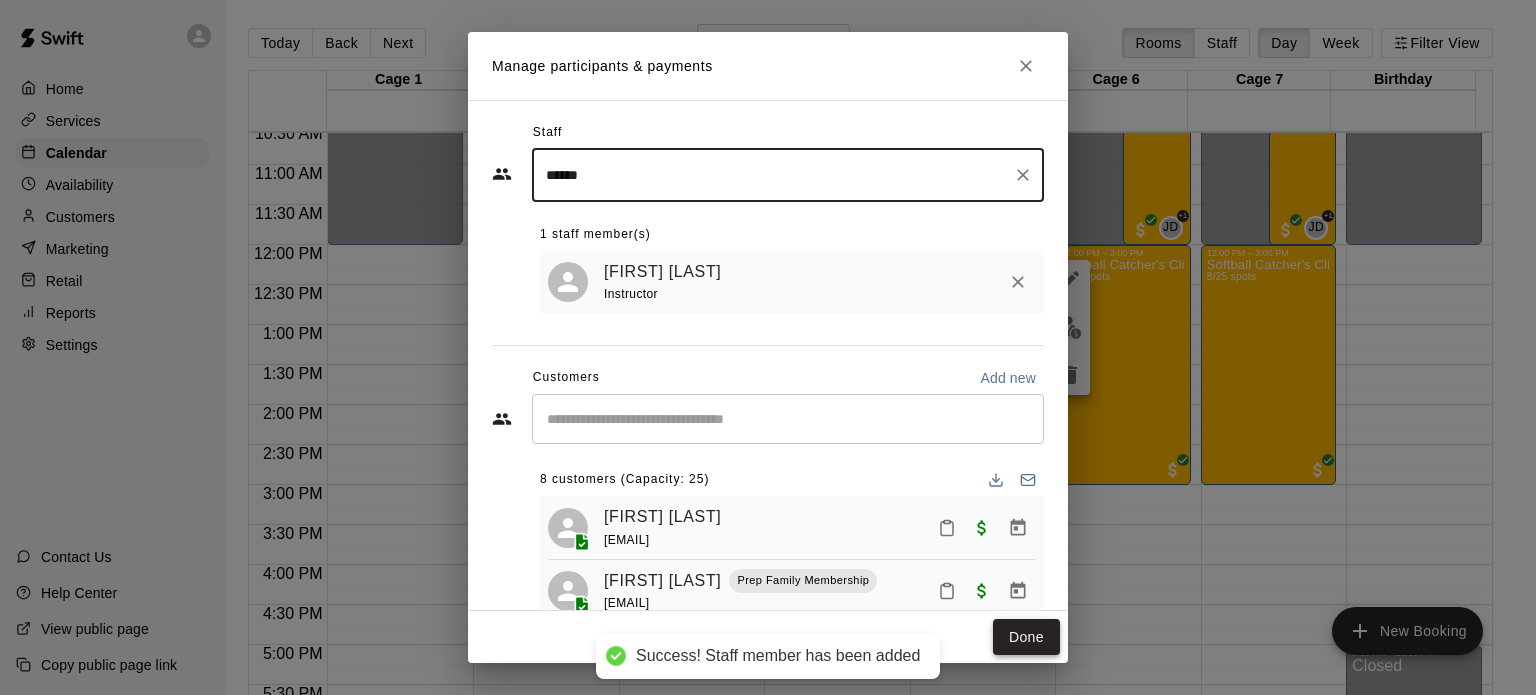 type on "******" 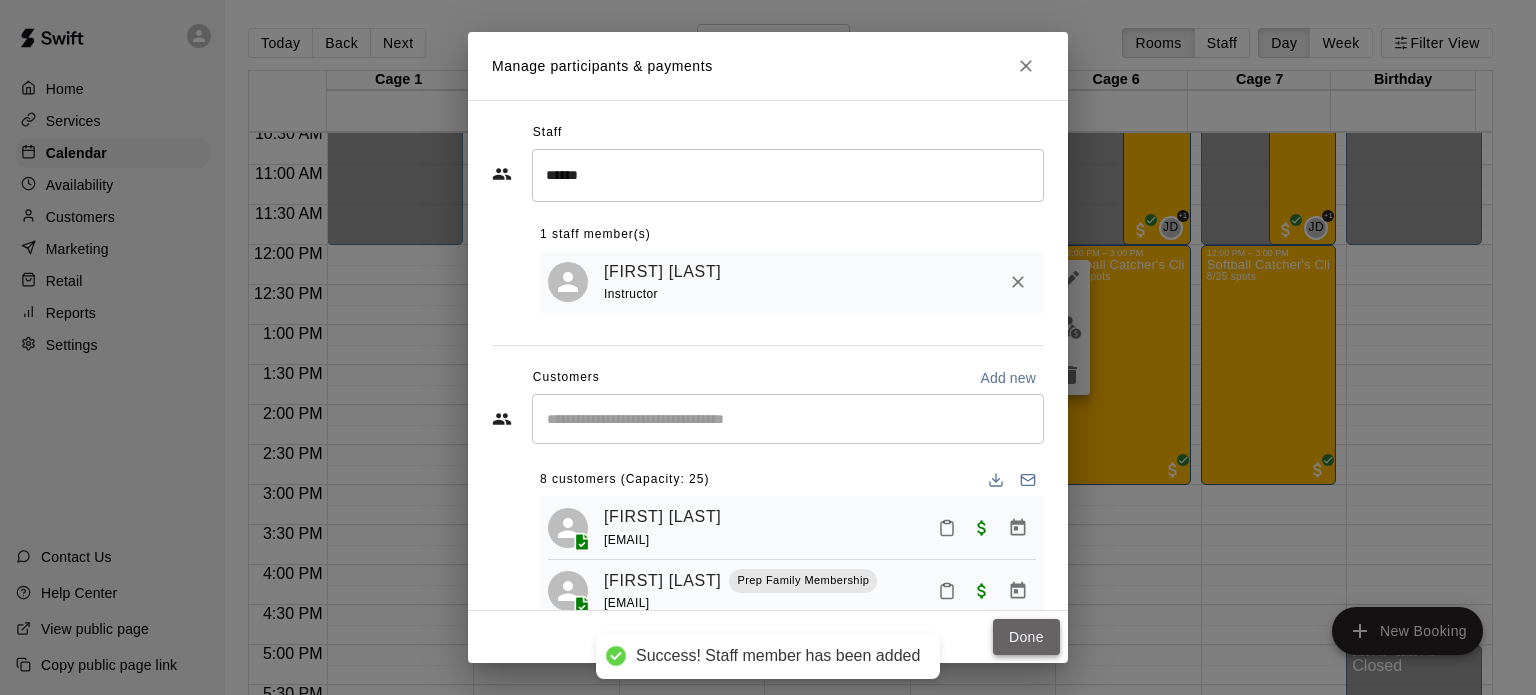 click on "Done" at bounding box center (1026, 637) 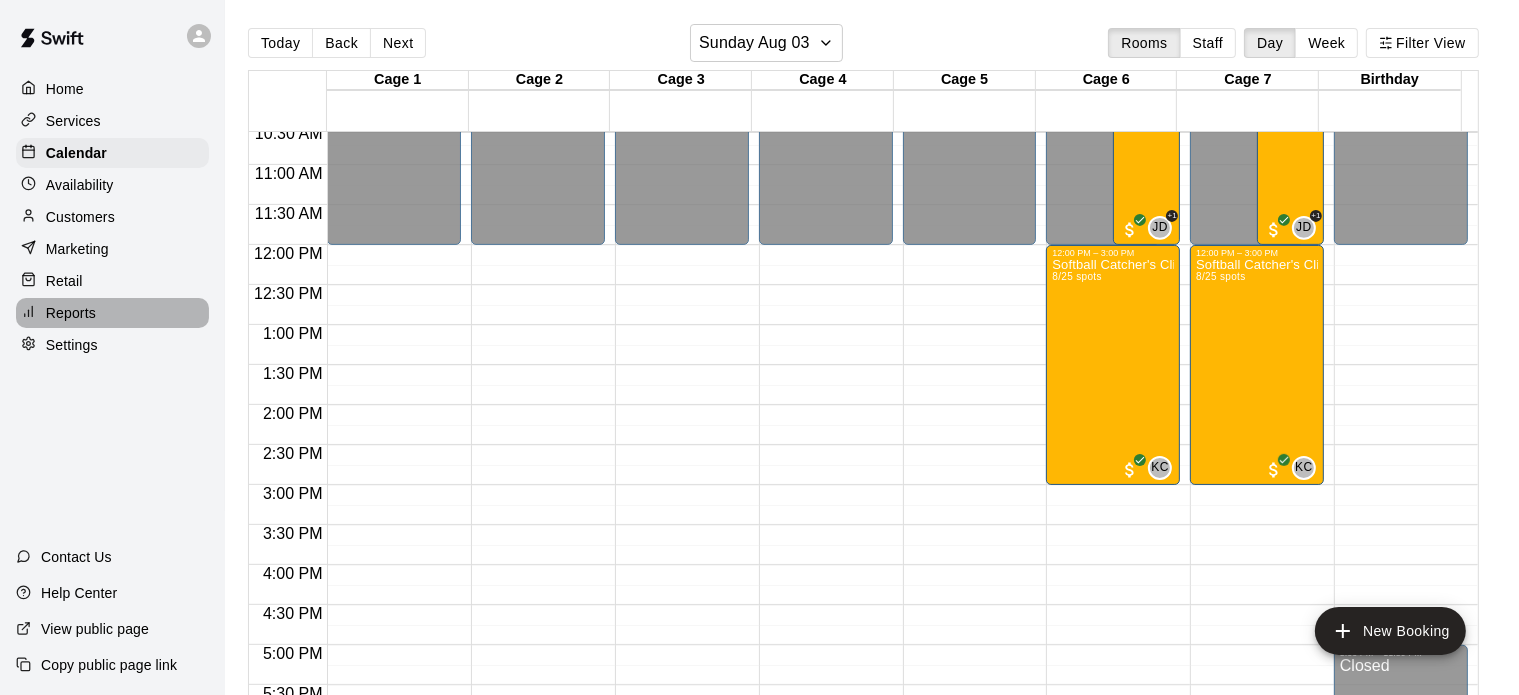 click on "Reports" at bounding box center (71, 313) 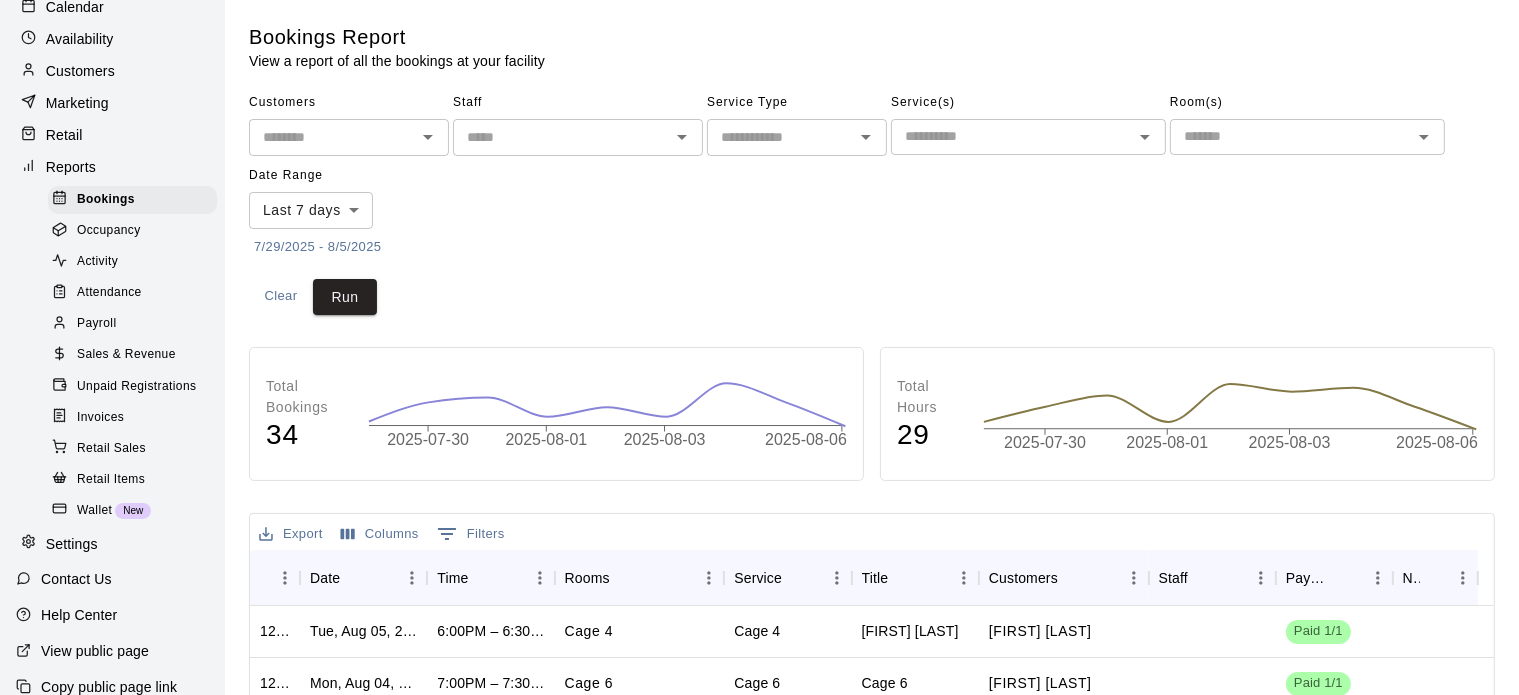 scroll, scrollTop: 219, scrollLeft: 0, axis: vertical 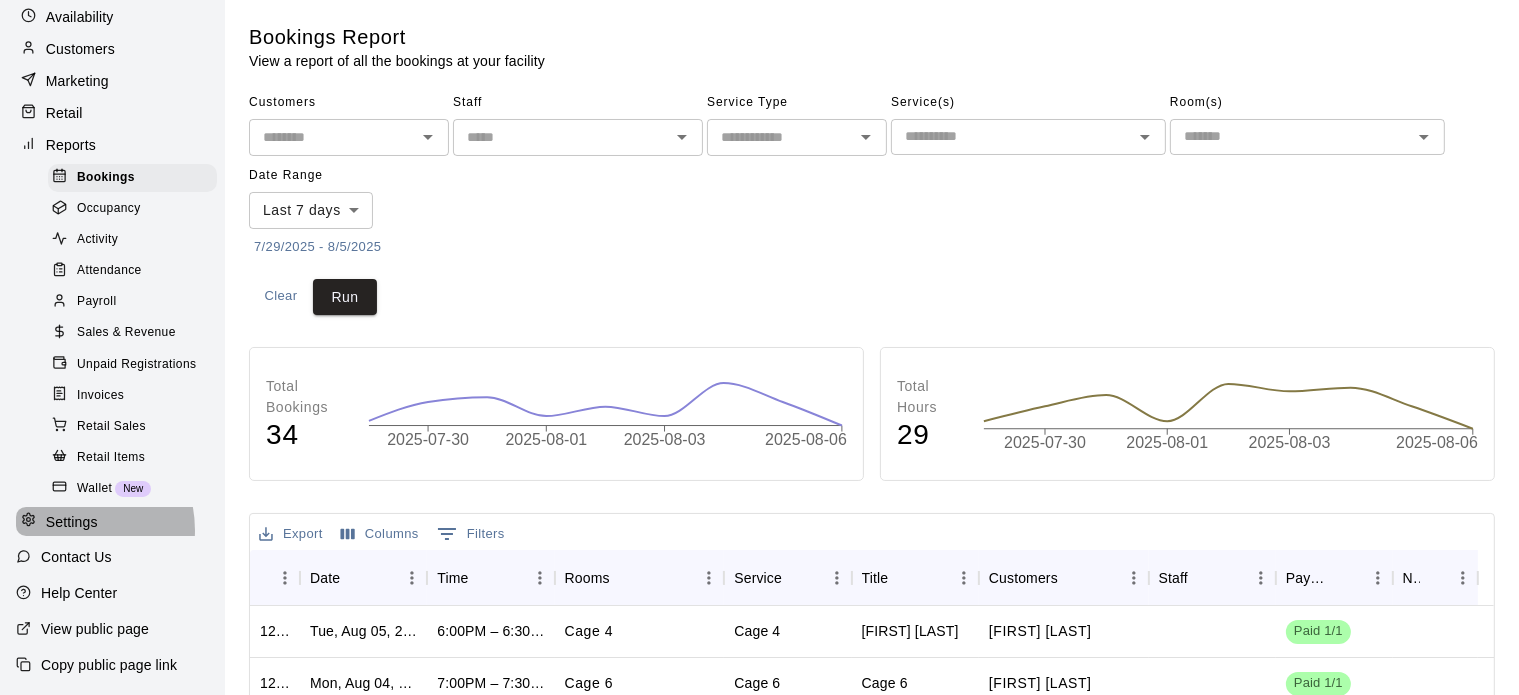 click on "Settings" at bounding box center (72, 522) 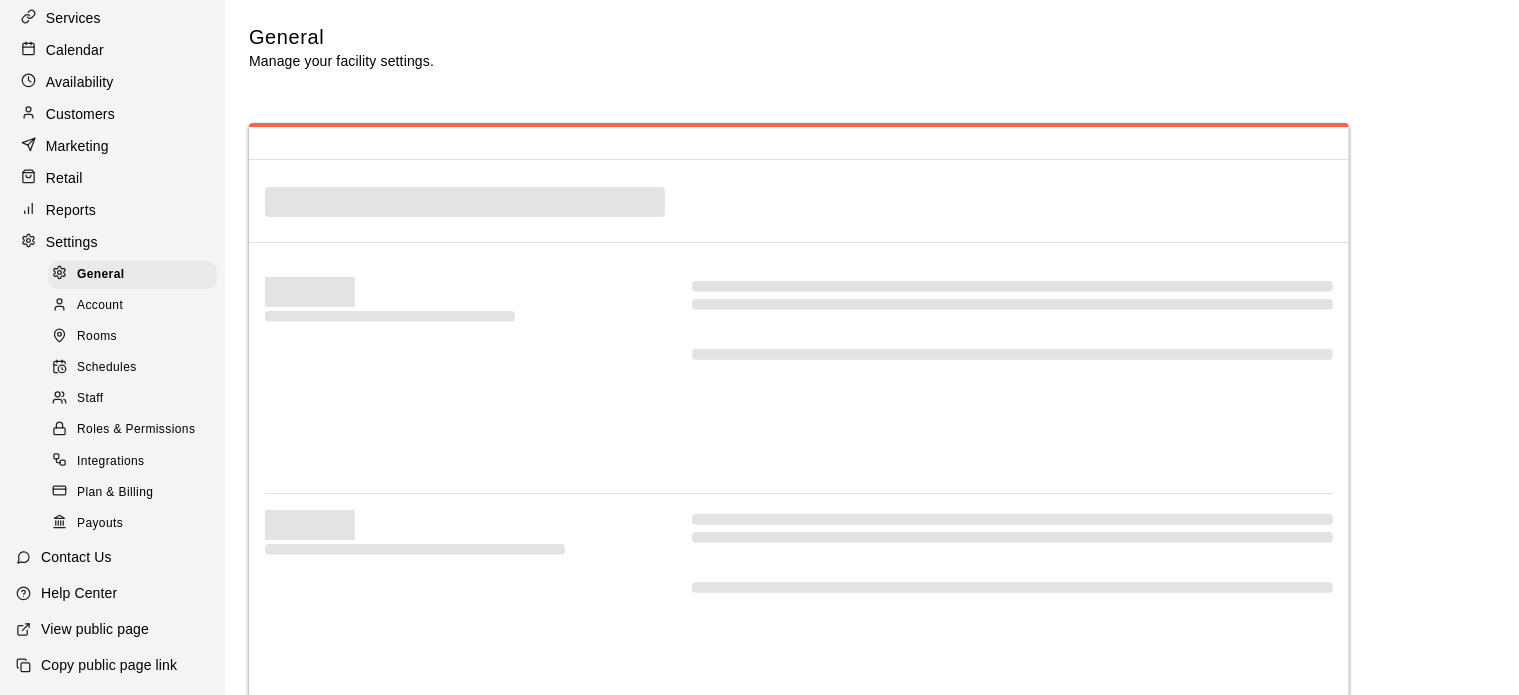 scroll, scrollTop: 132, scrollLeft: 0, axis: vertical 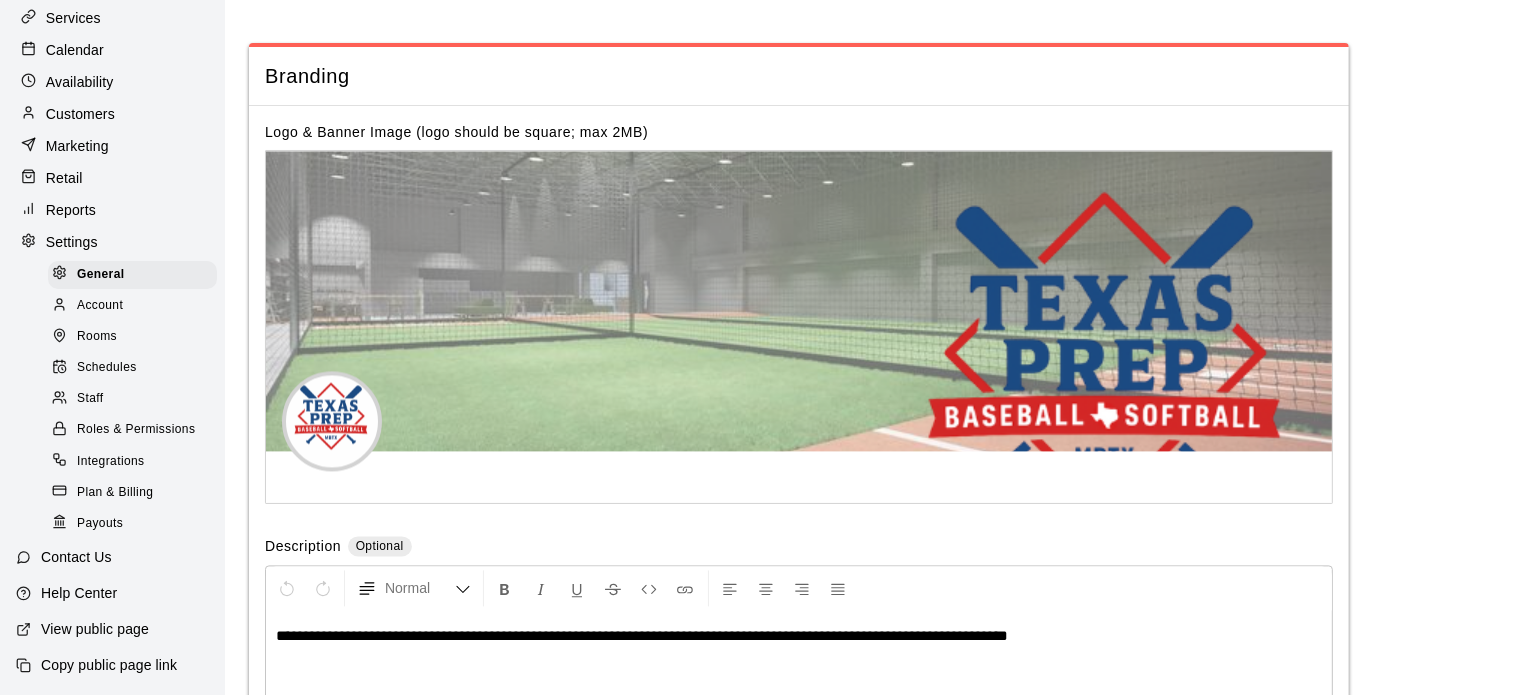 click on "Staff" at bounding box center [90, 399] 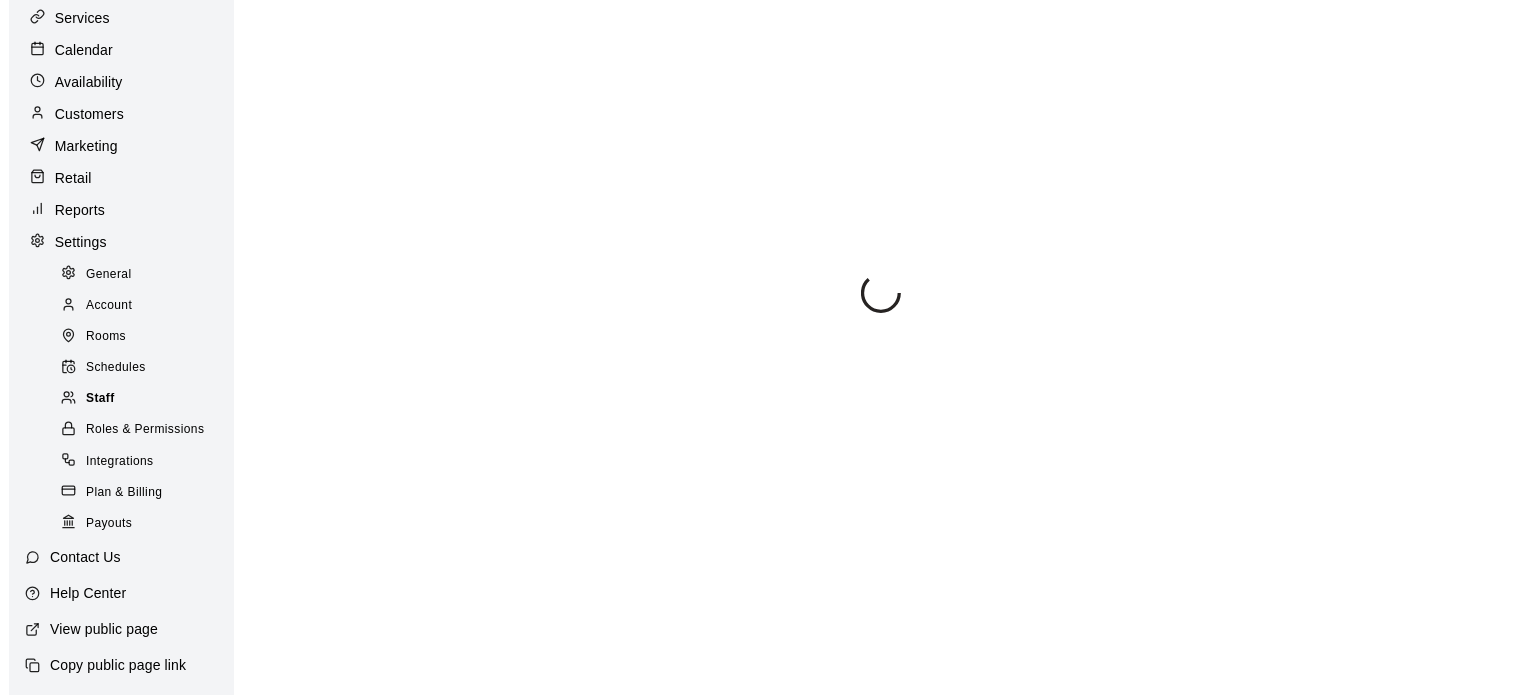 scroll, scrollTop: 0, scrollLeft: 0, axis: both 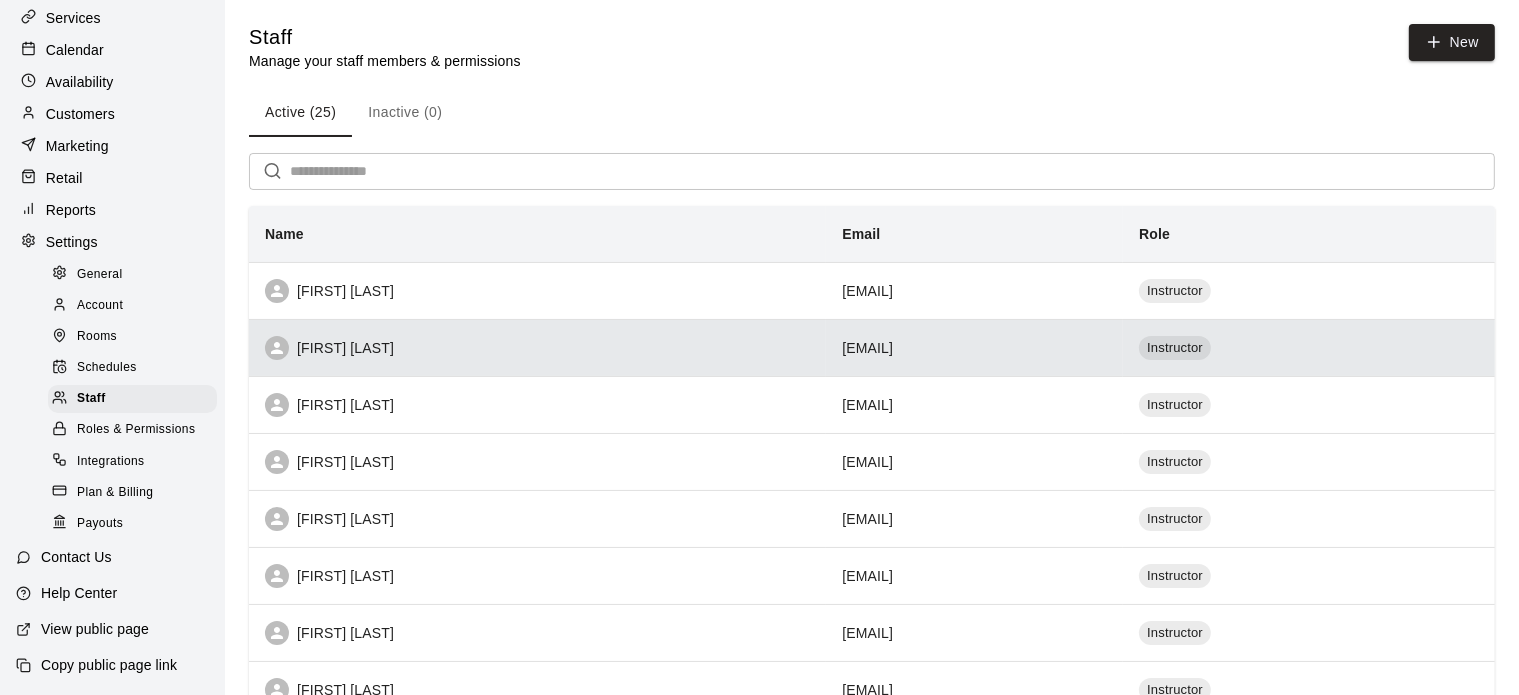 click on "[FIRST] [LAST]" at bounding box center (537, 347) 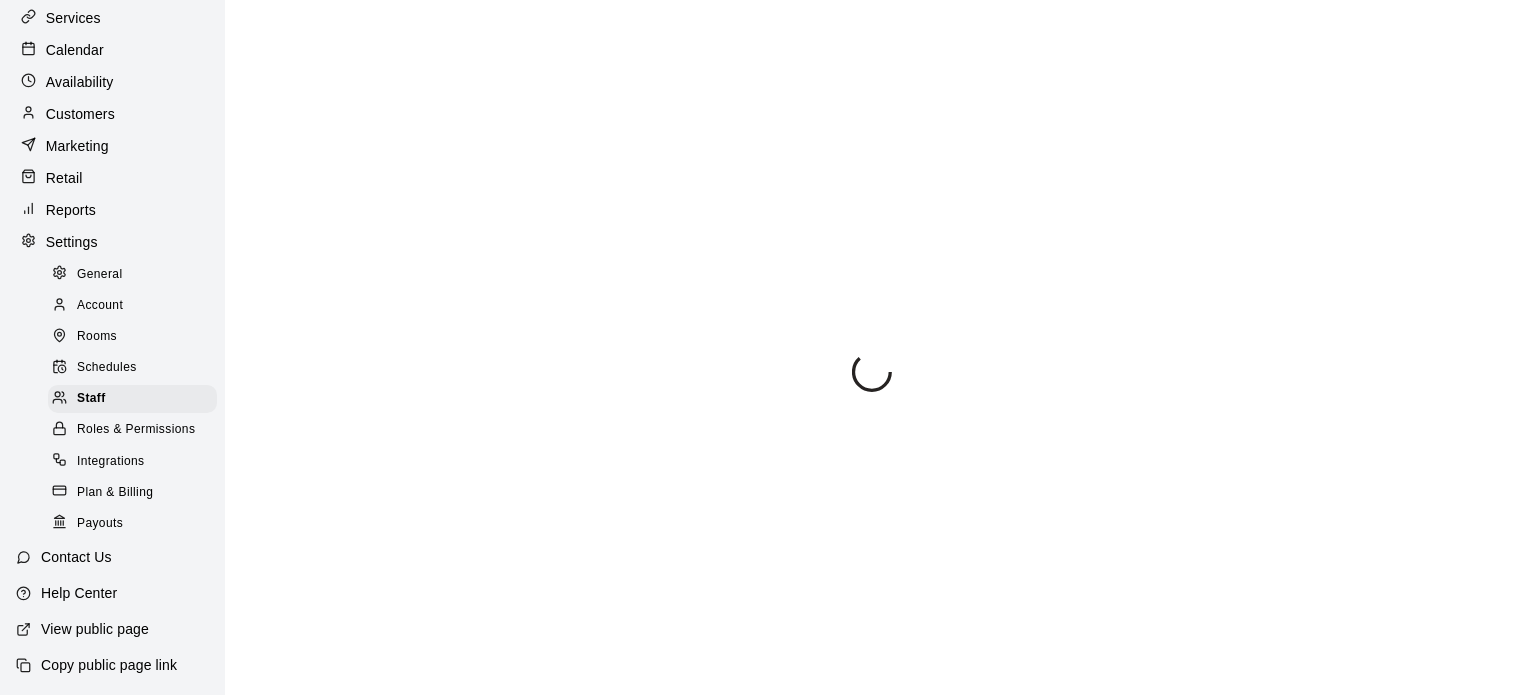 select on "**" 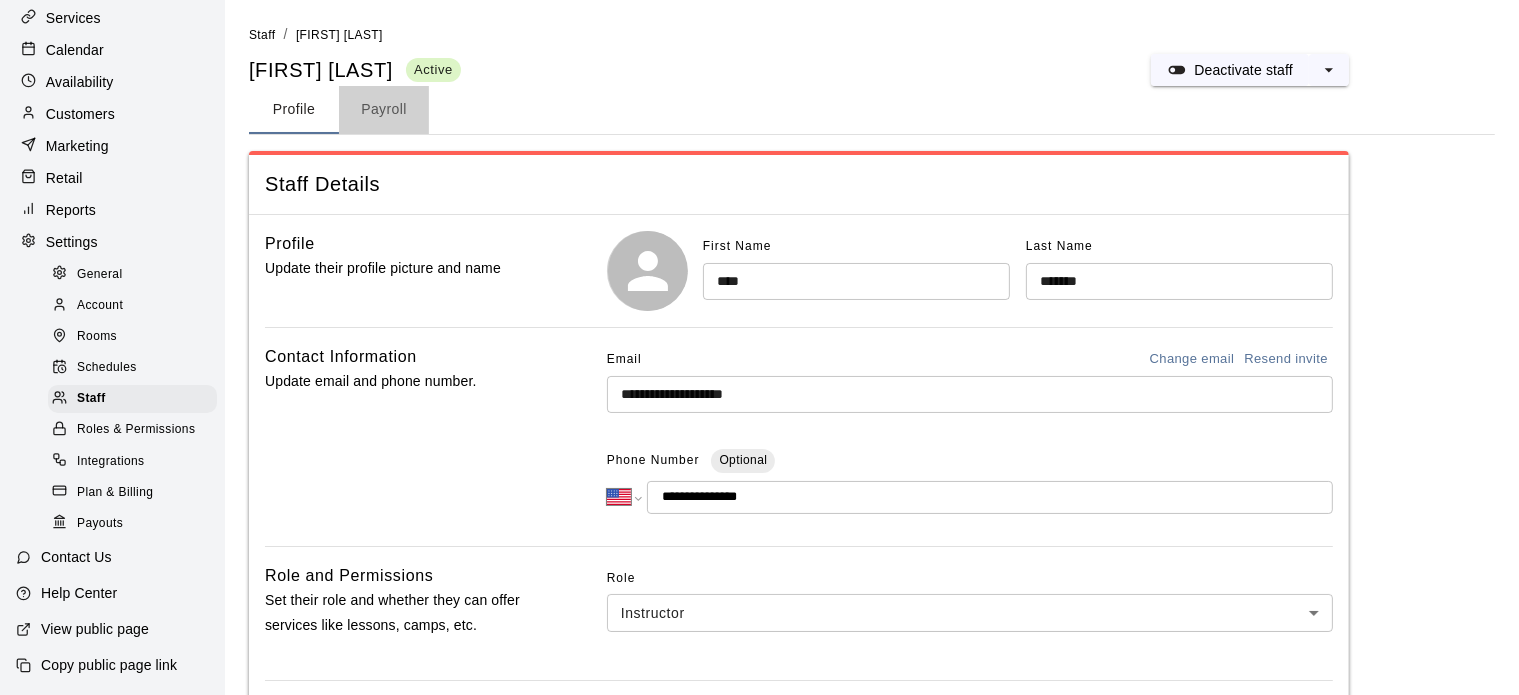 click on "Payroll" at bounding box center (384, 110) 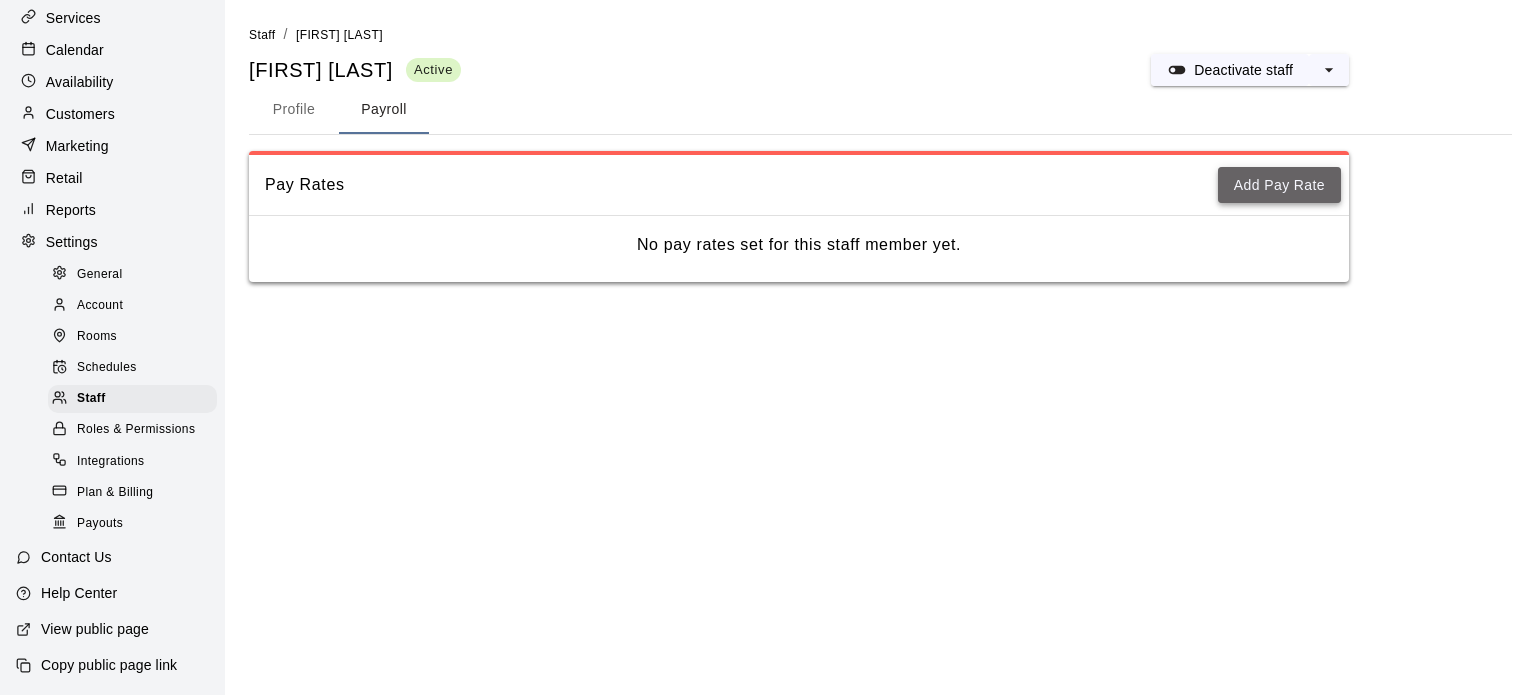 click on "Add Pay Rate" at bounding box center [1279, 185] 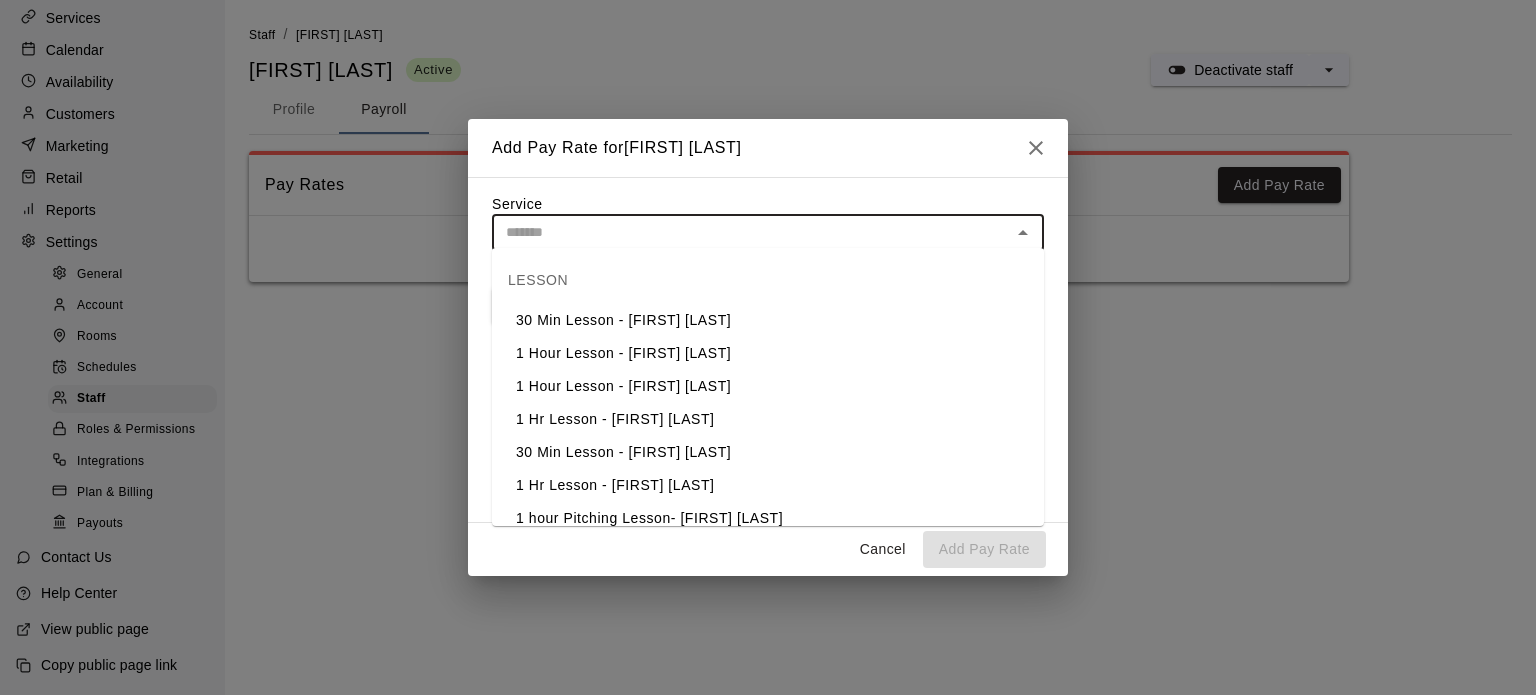 click at bounding box center (751, 232) 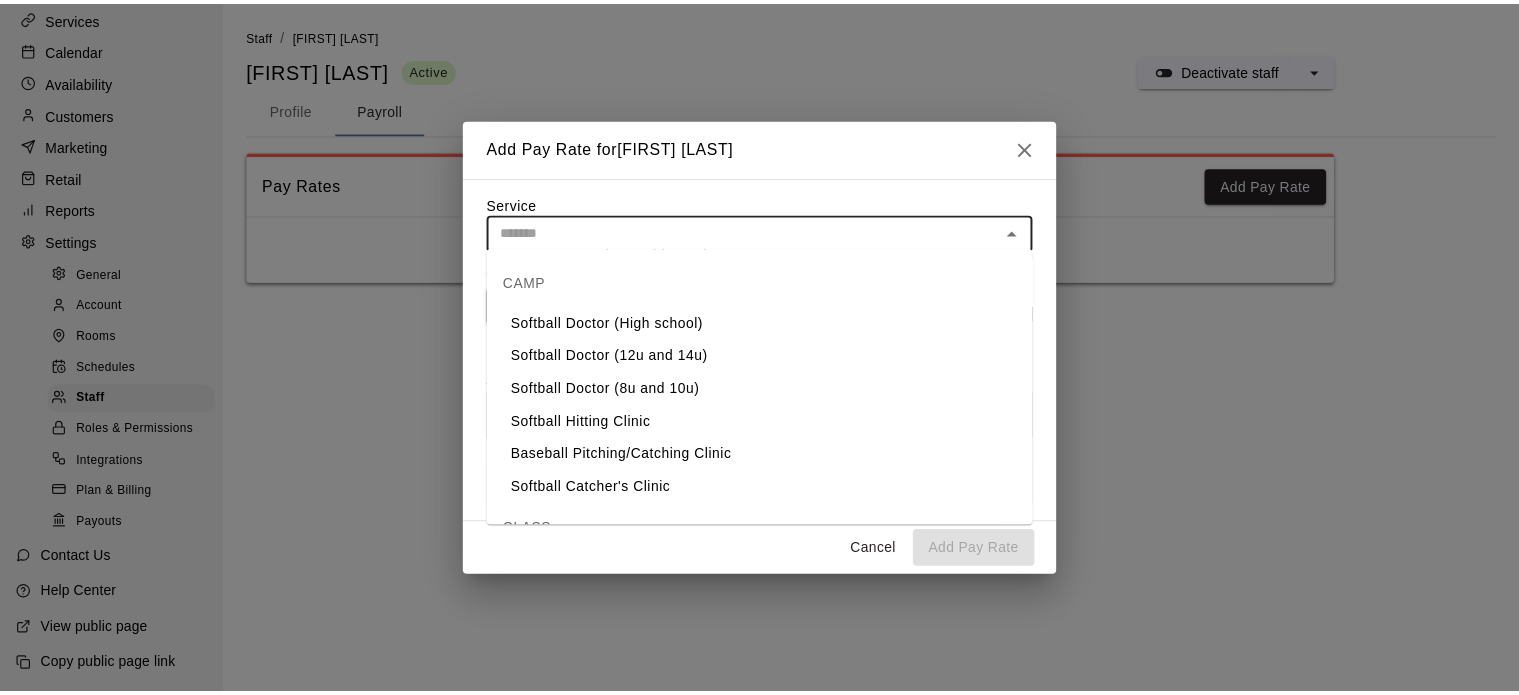scroll, scrollTop: 836, scrollLeft: 0, axis: vertical 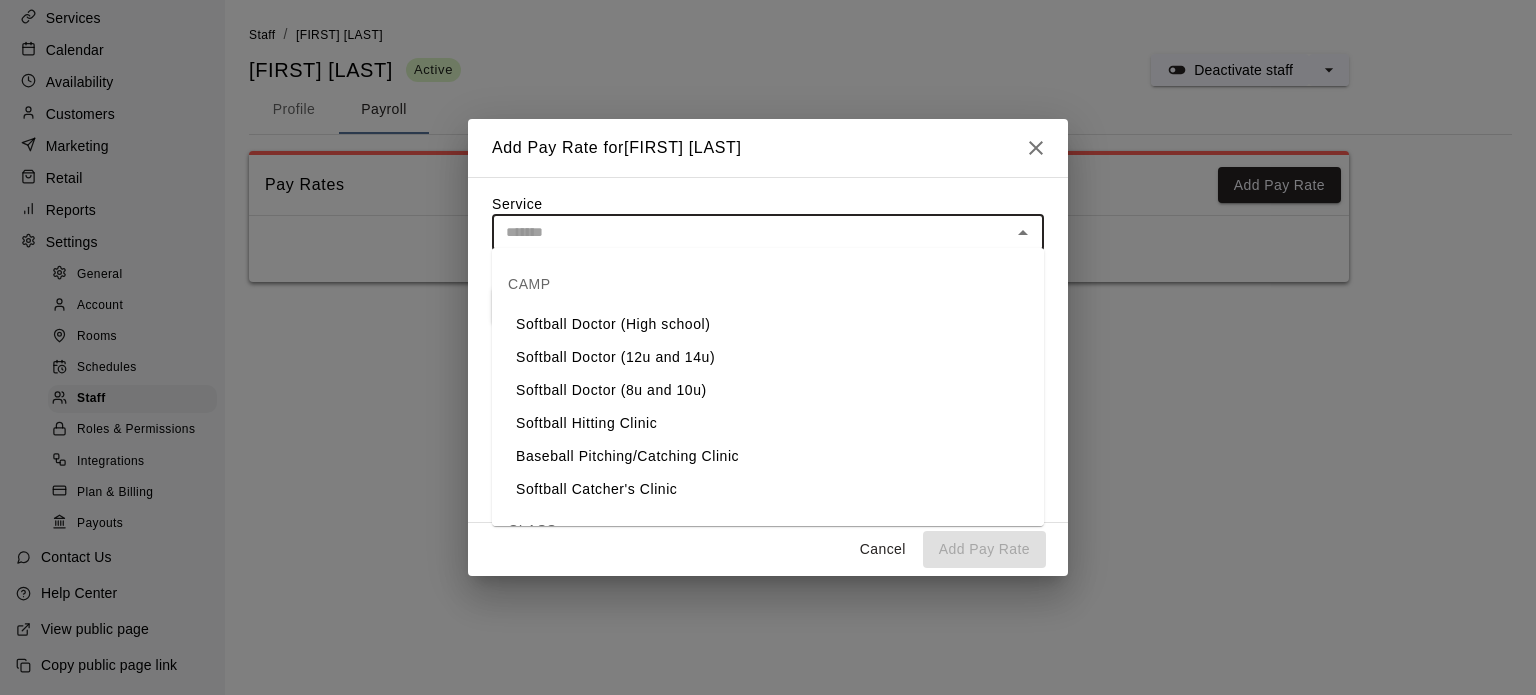 click on "Baseball Pitching/Catching Clinic" at bounding box center [768, 456] 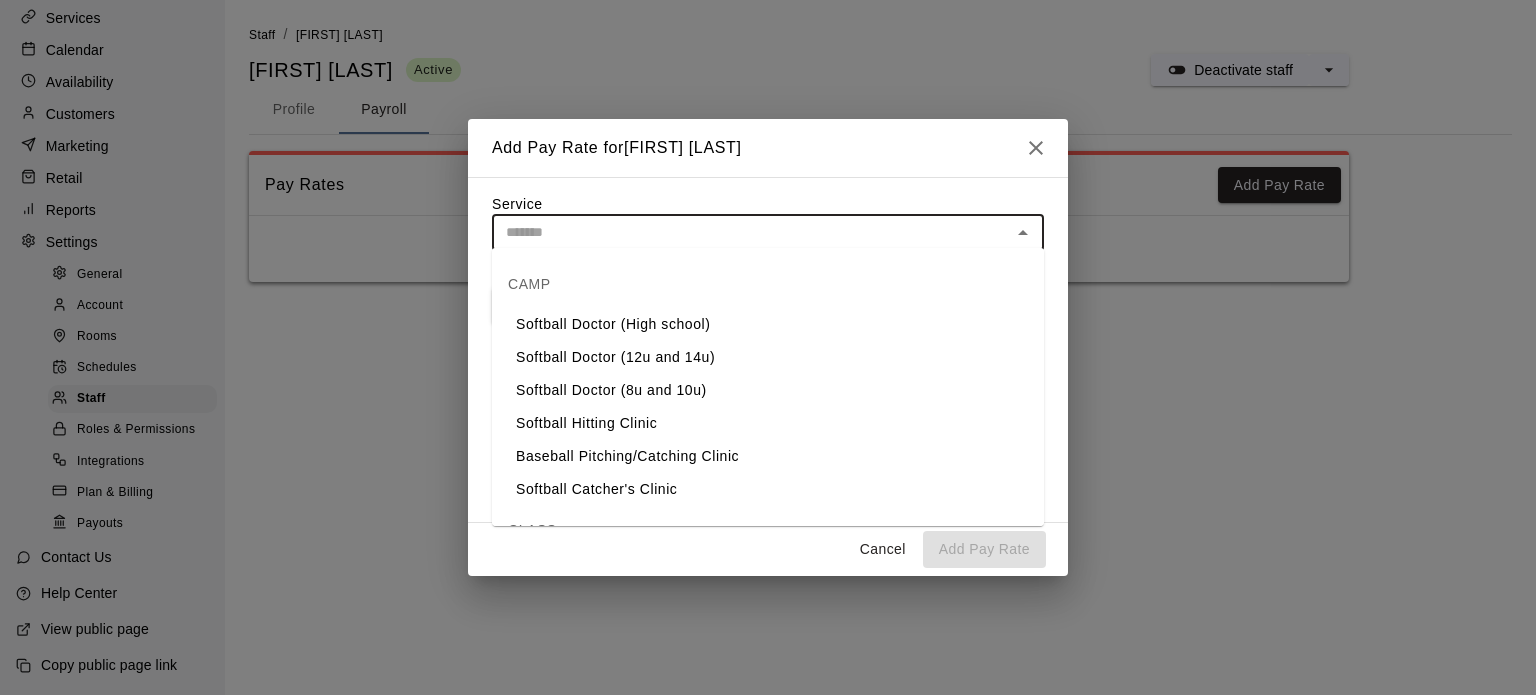 type on "**********" 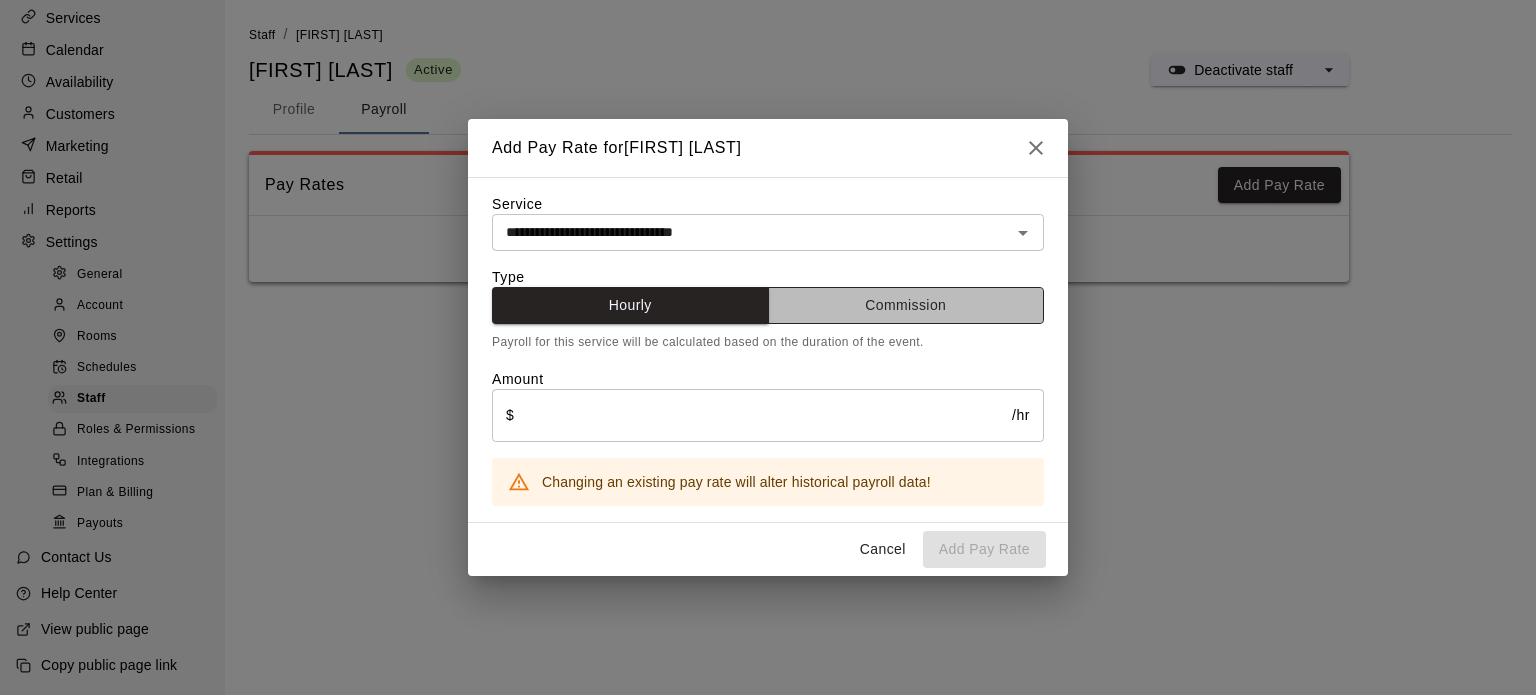 click on "Commission" at bounding box center (906, 305) 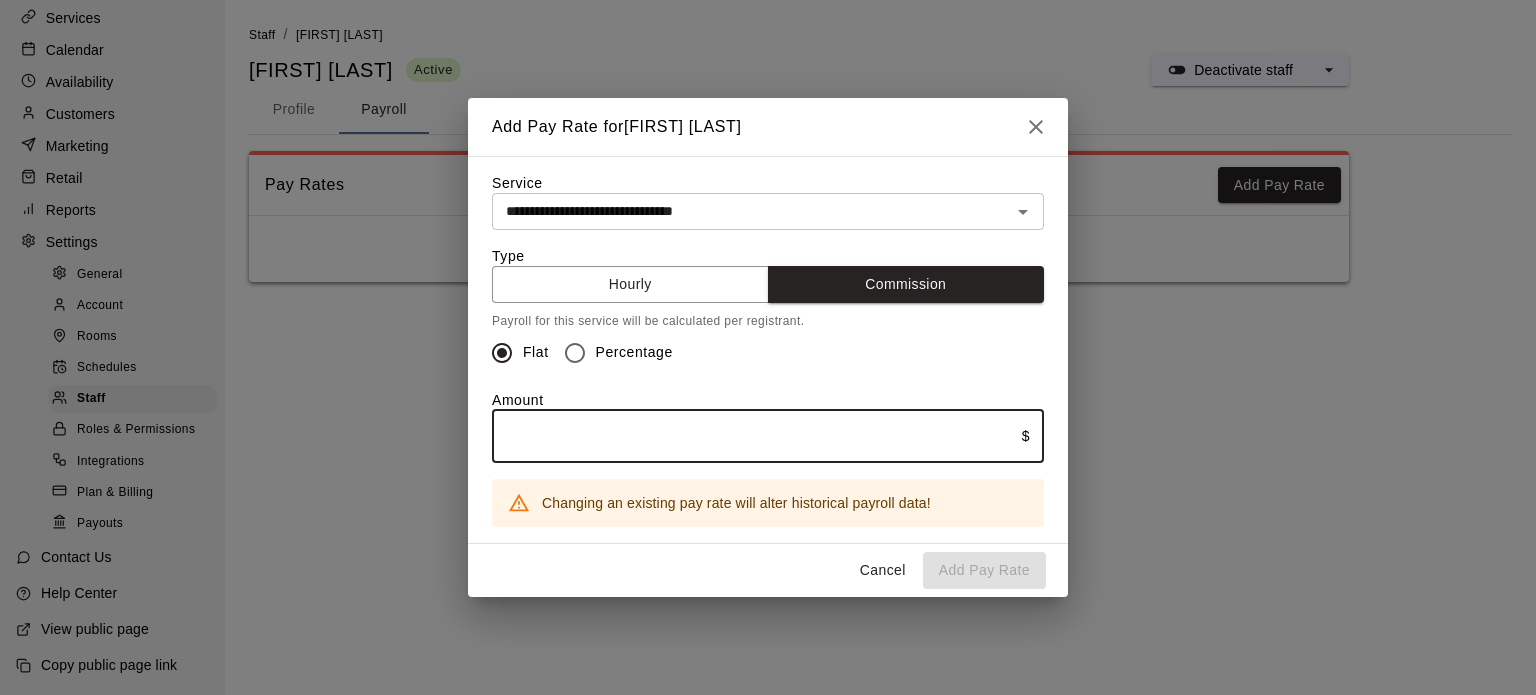 click at bounding box center [757, 436] 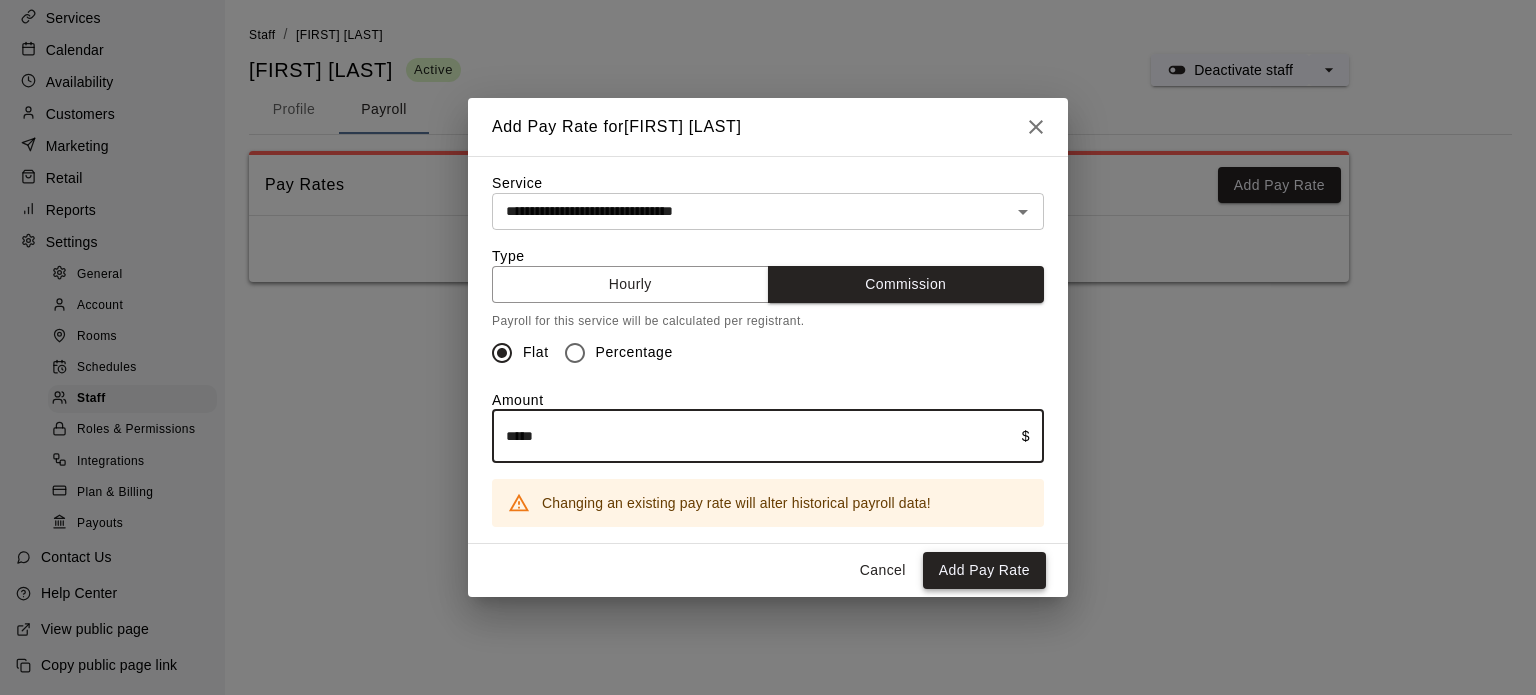 type on "*****" 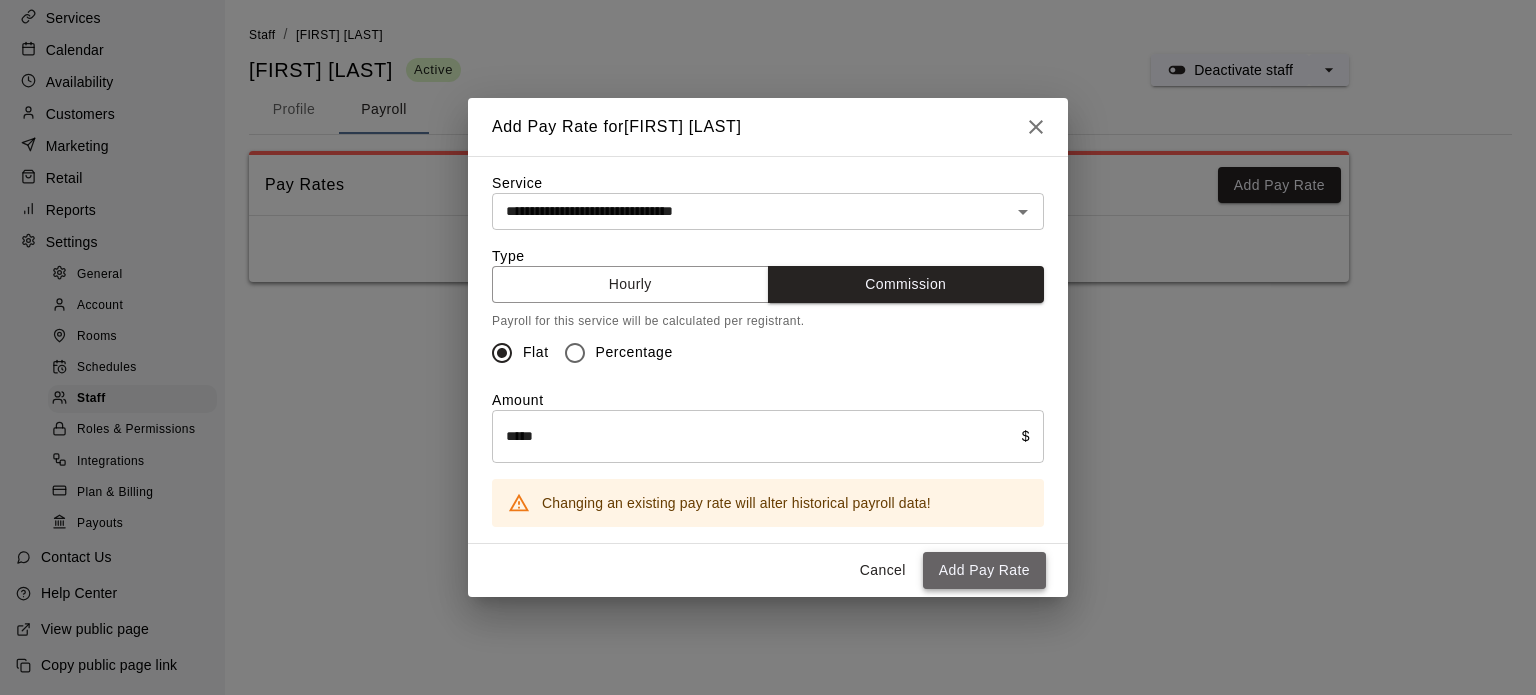 click on "Add Pay Rate" at bounding box center [984, 570] 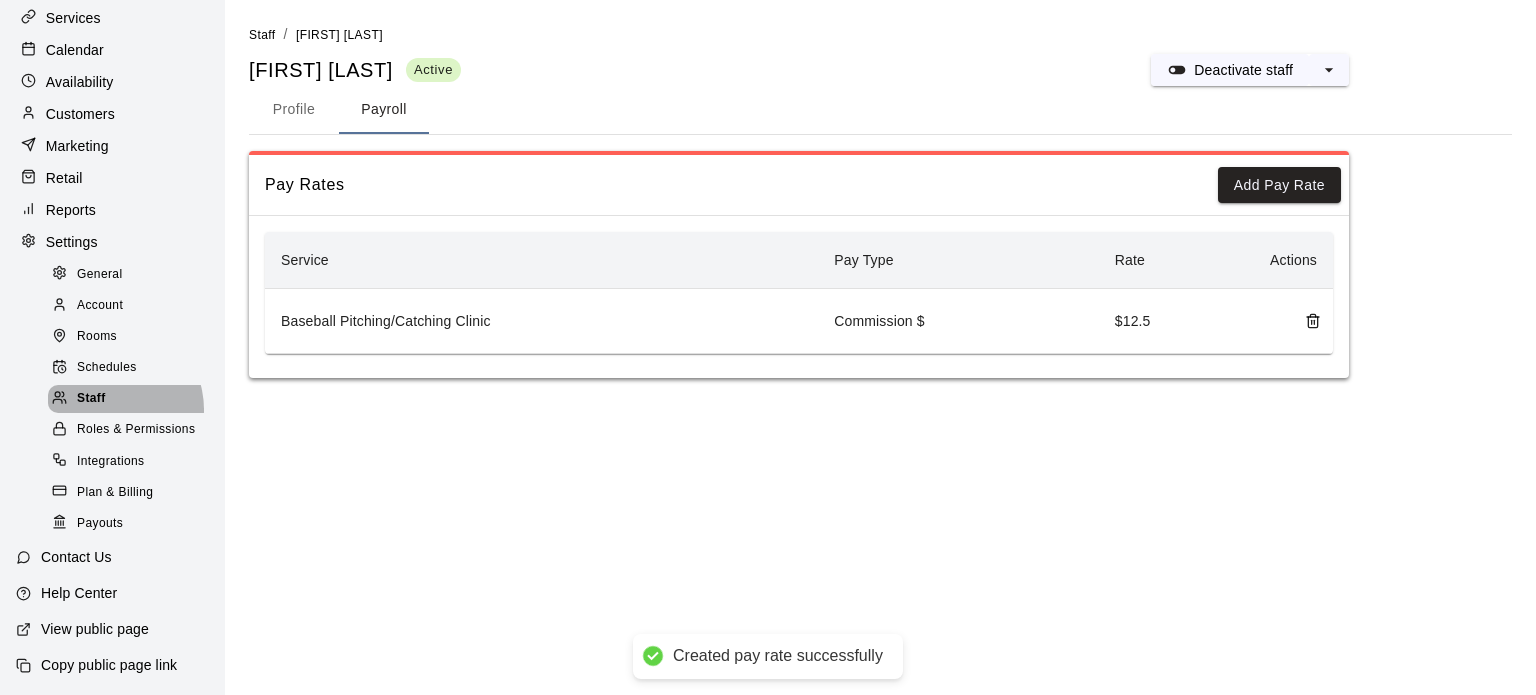 click on "Staff" at bounding box center [132, 399] 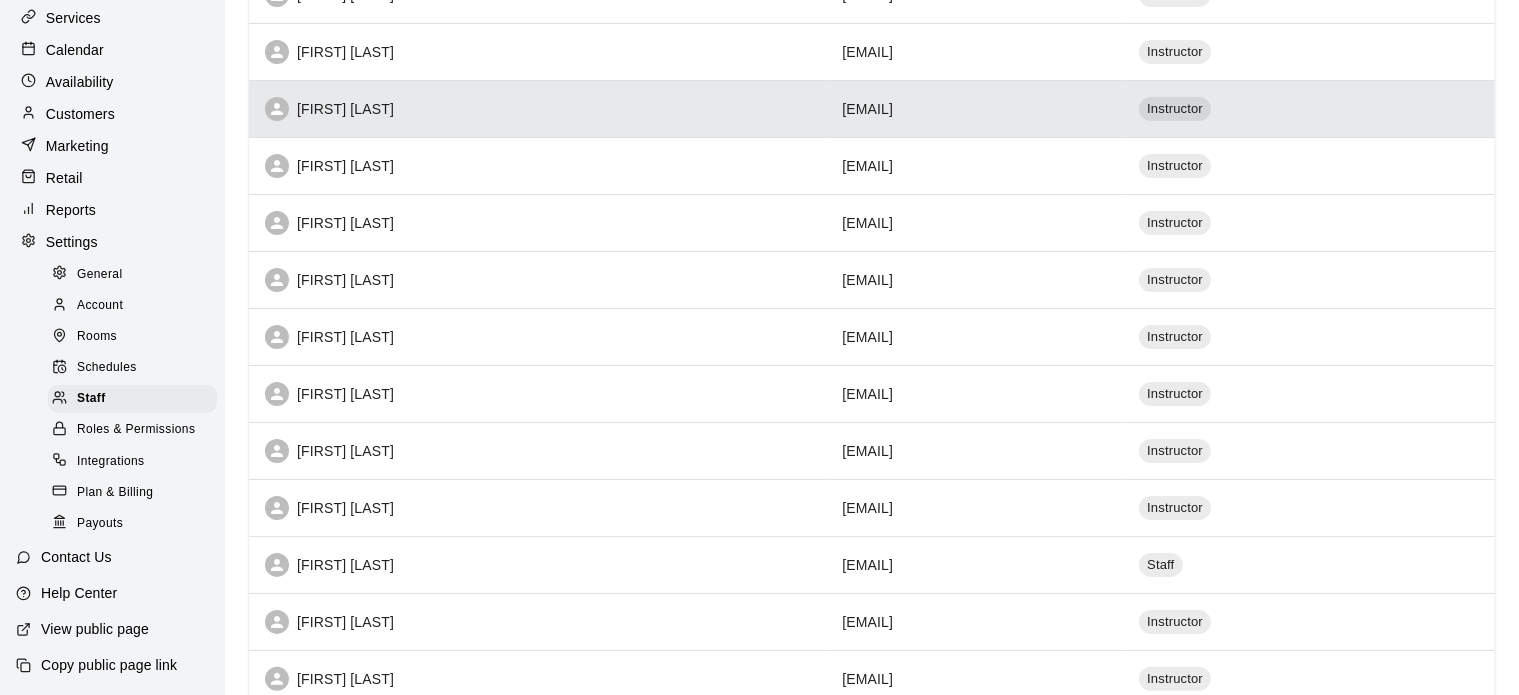 scroll, scrollTop: 624, scrollLeft: 0, axis: vertical 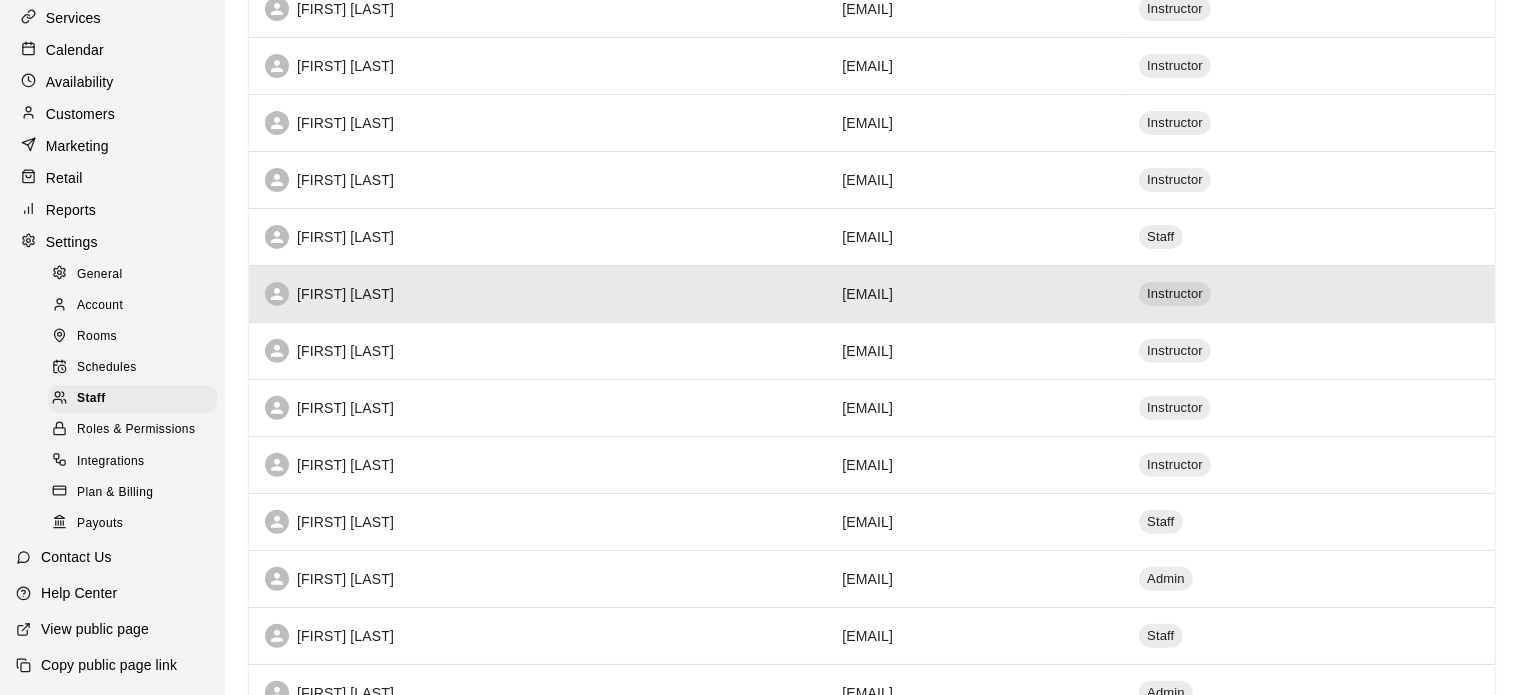 click on "[FIRST] [LAST]" at bounding box center [537, 294] 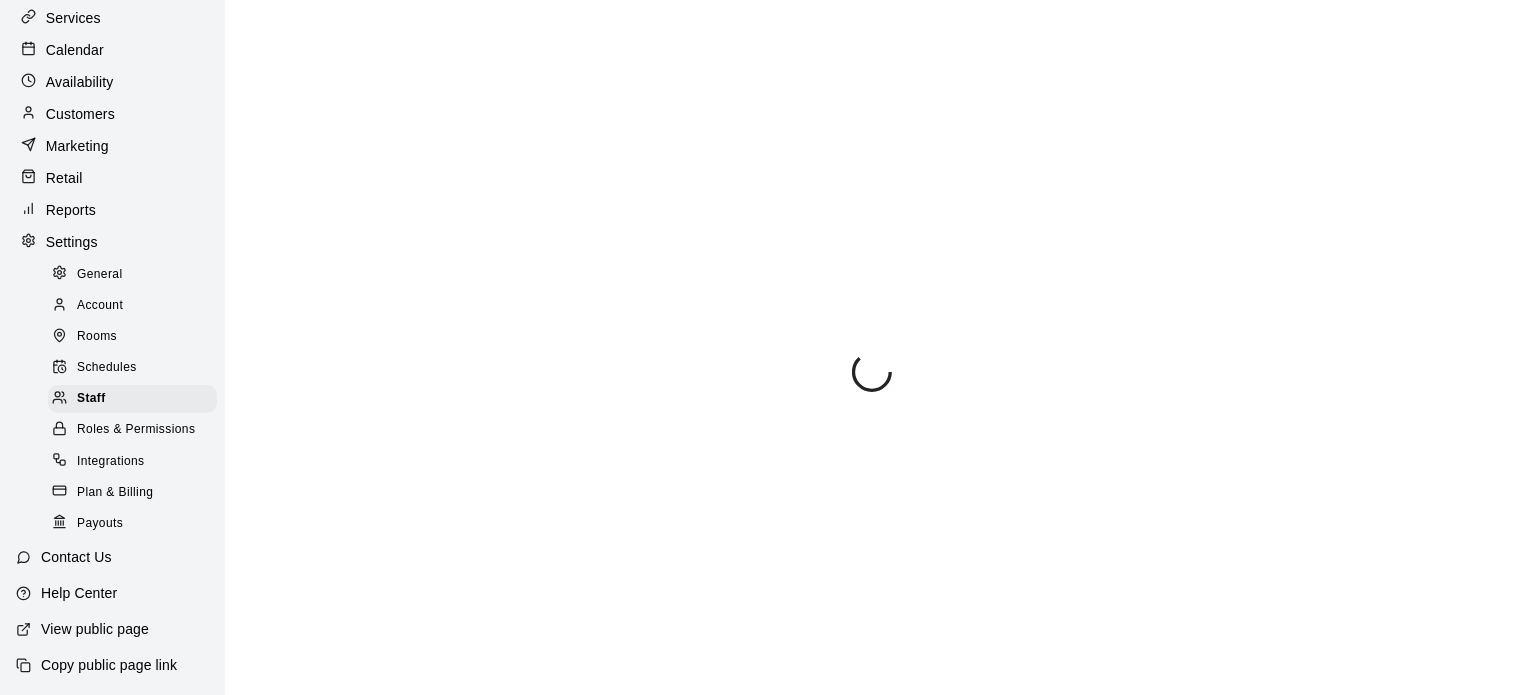 scroll, scrollTop: 211, scrollLeft: 0, axis: vertical 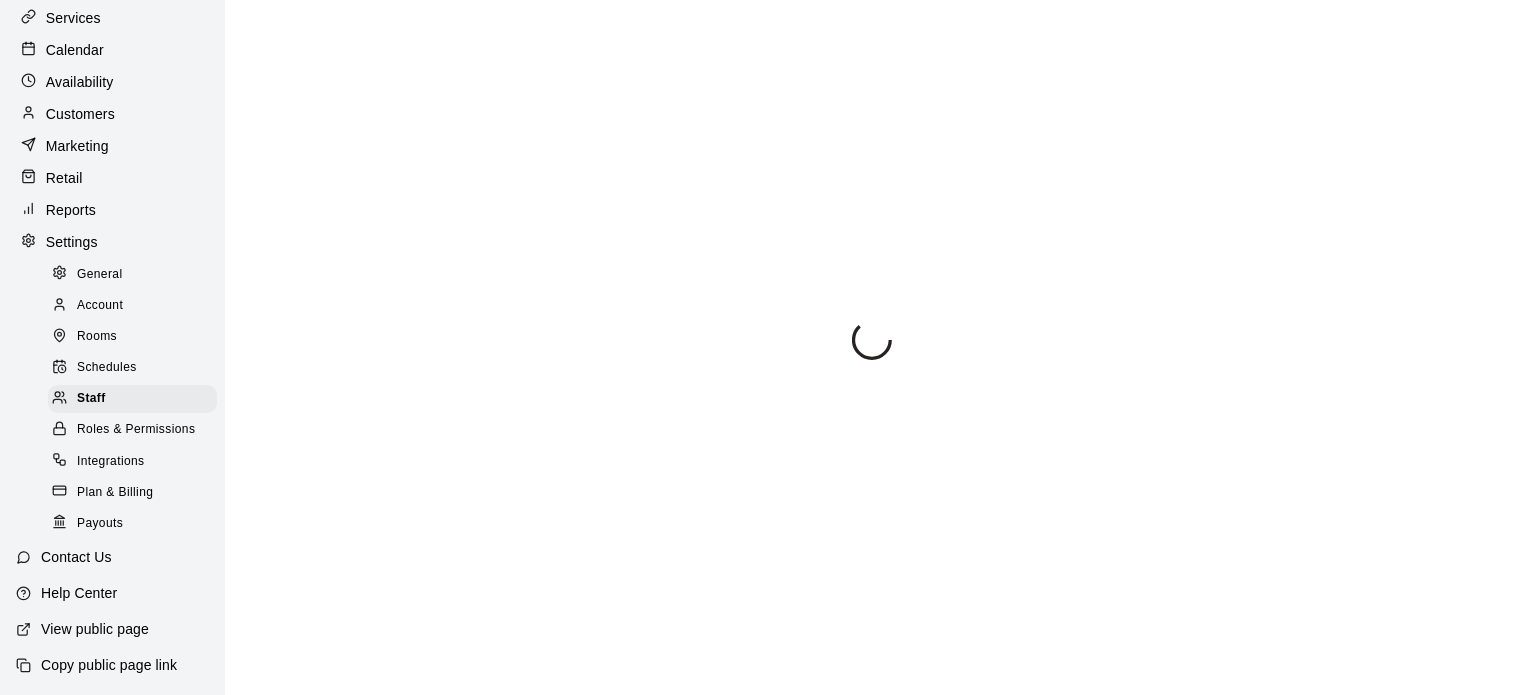select on "**" 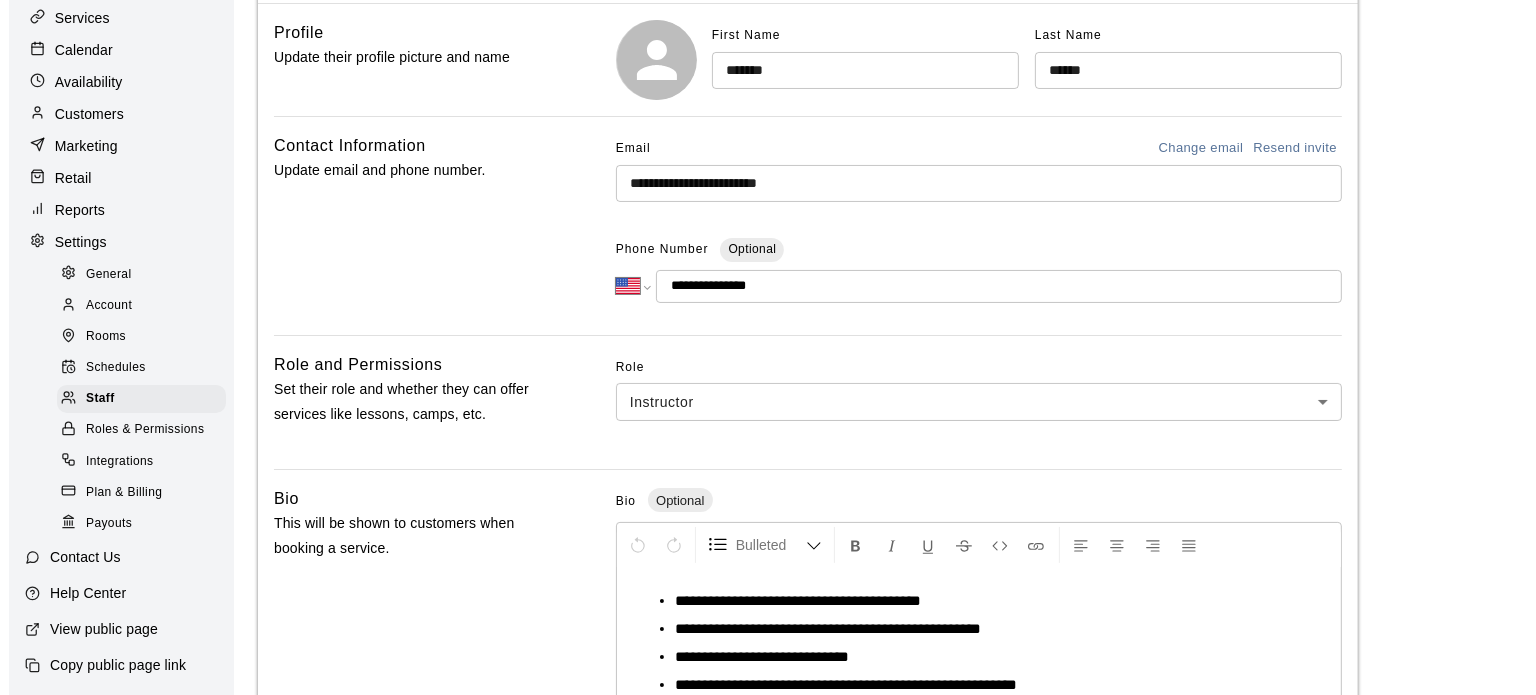 scroll, scrollTop: 0, scrollLeft: 0, axis: both 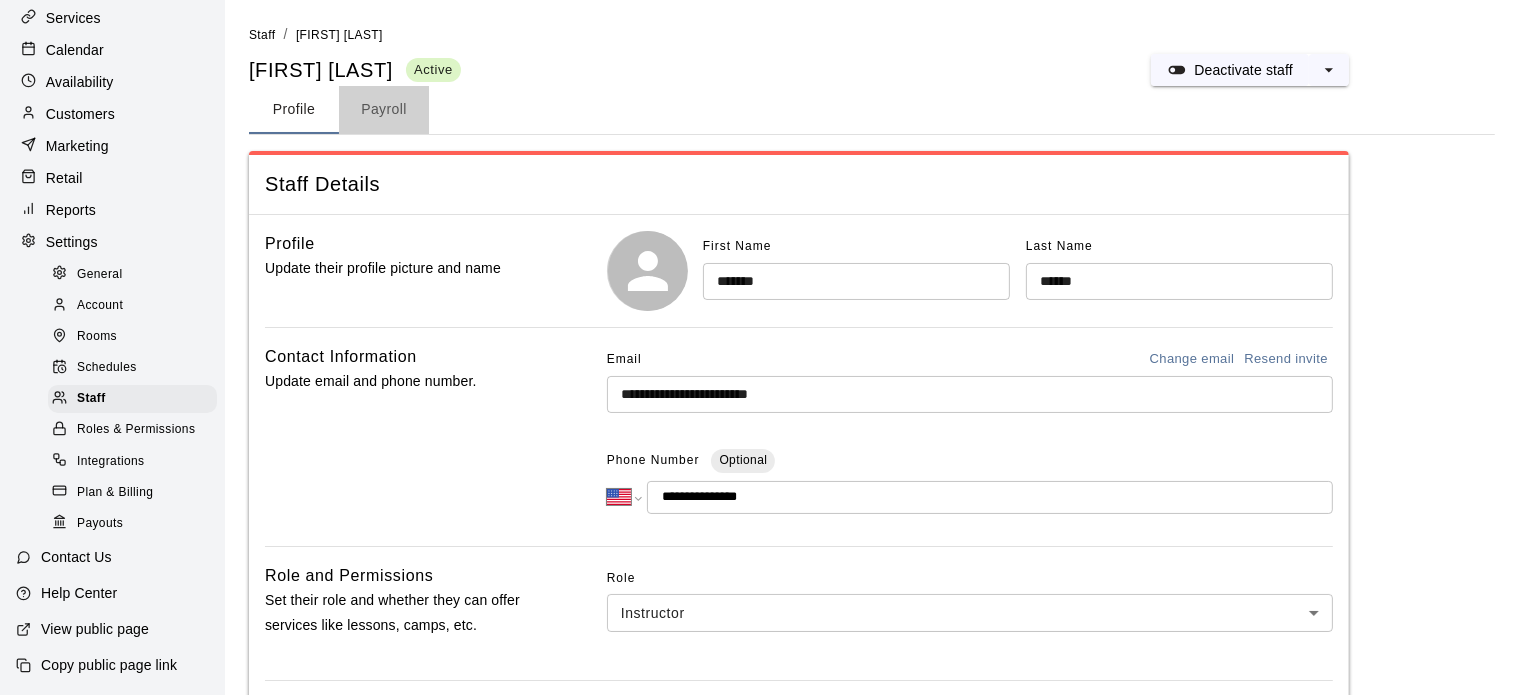 click on "Payroll" at bounding box center [384, 110] 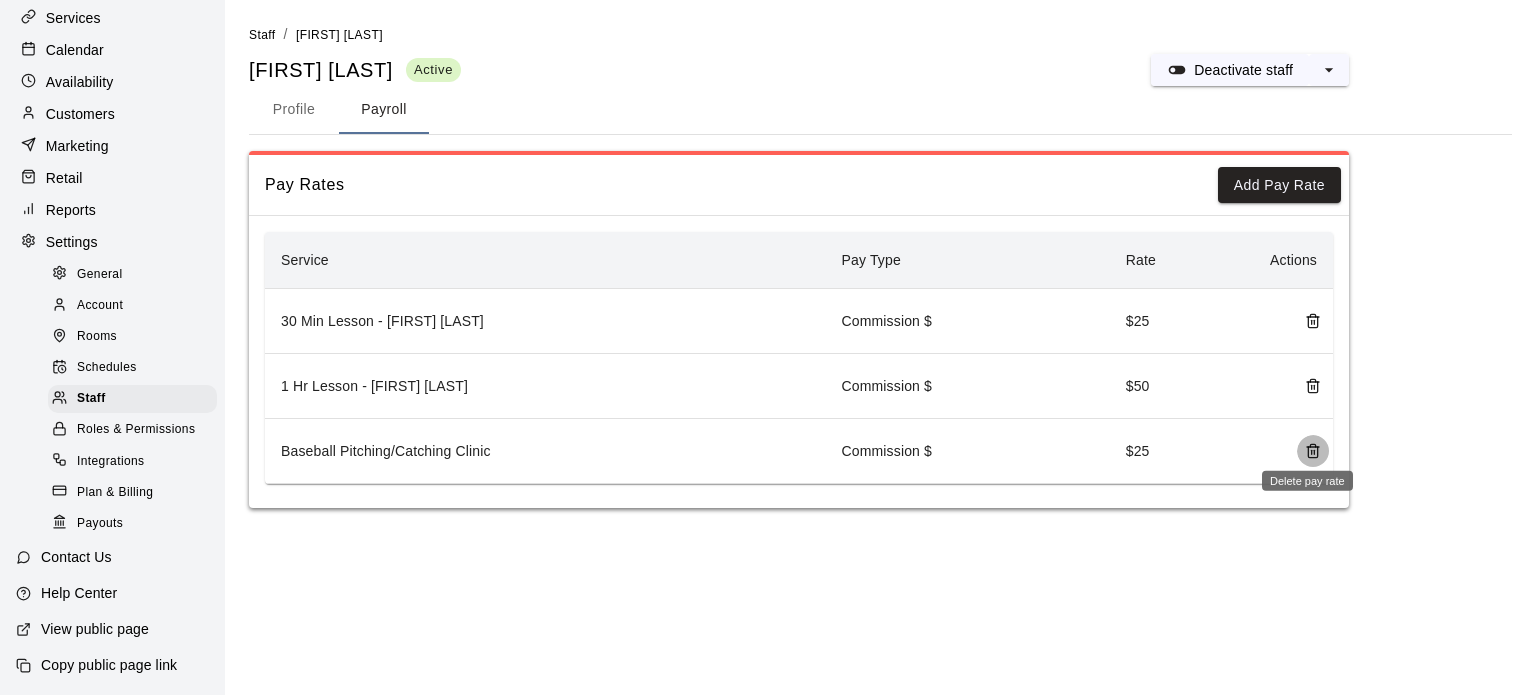 click 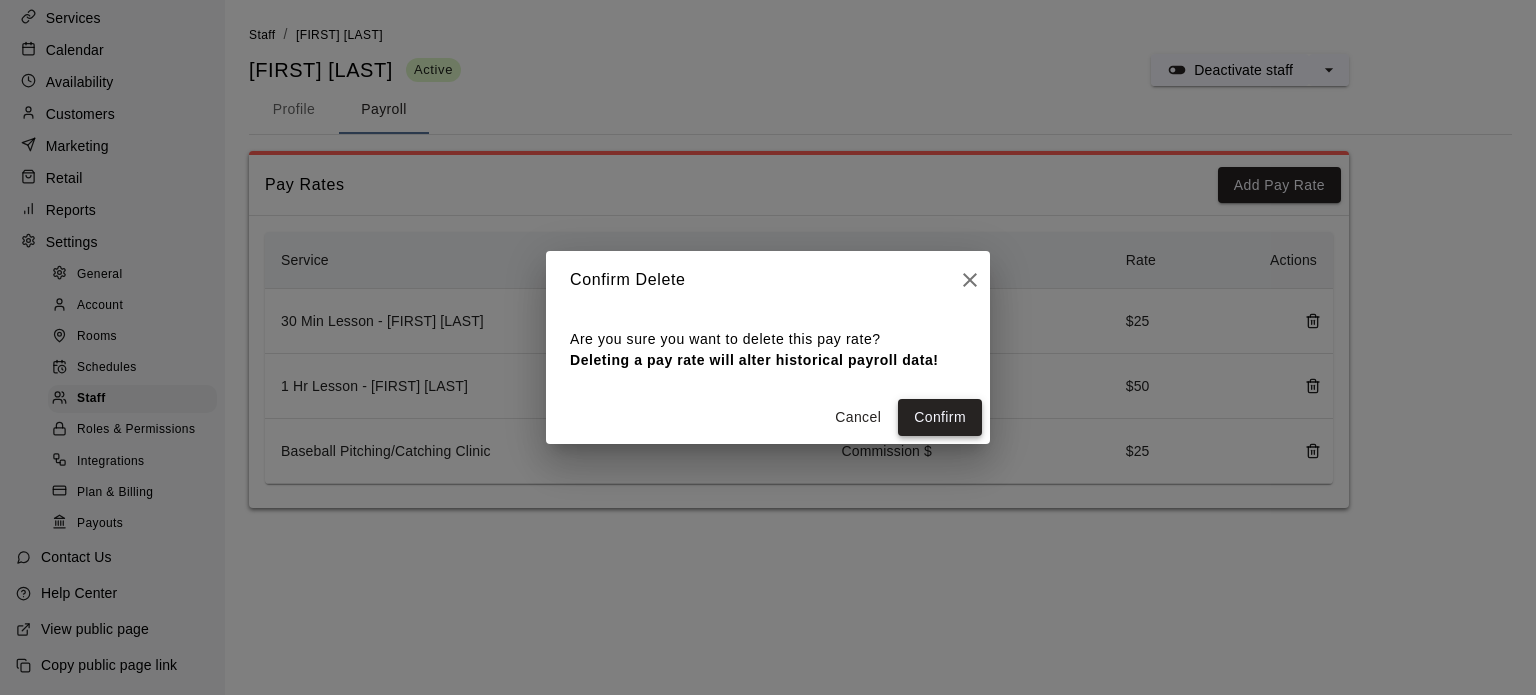 click on "Confirm" at bounding box center [940, 417] 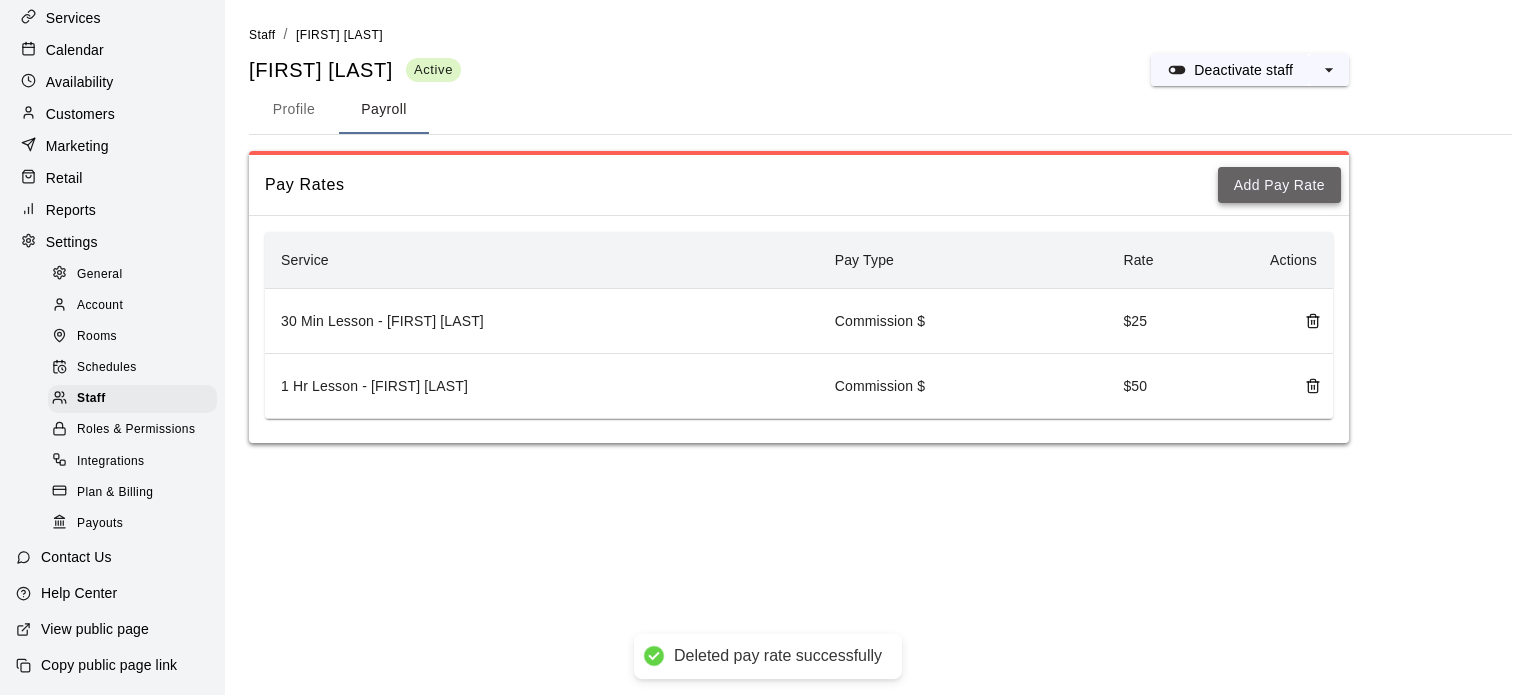 click on "Add Pay Rate" at bounding box center (1279, 185) 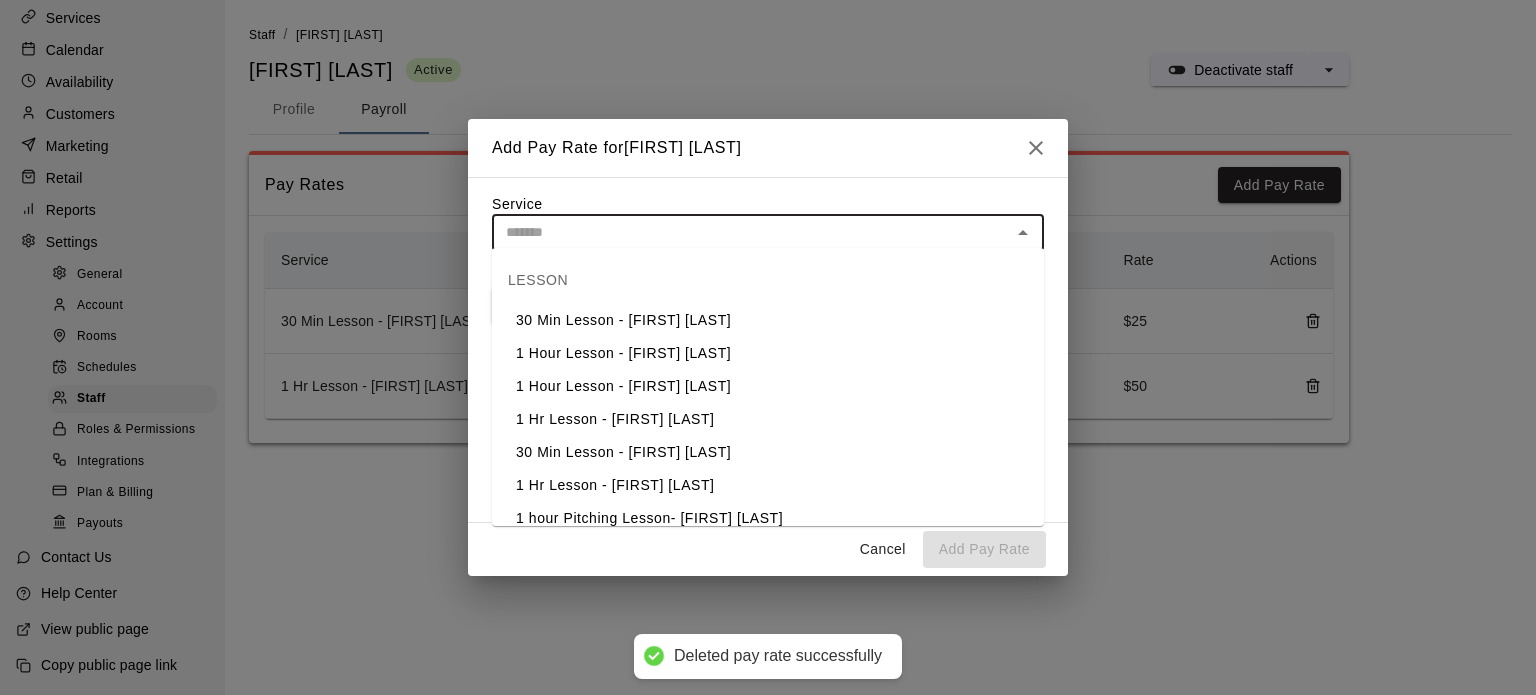 click at bounding box center [751, 232] 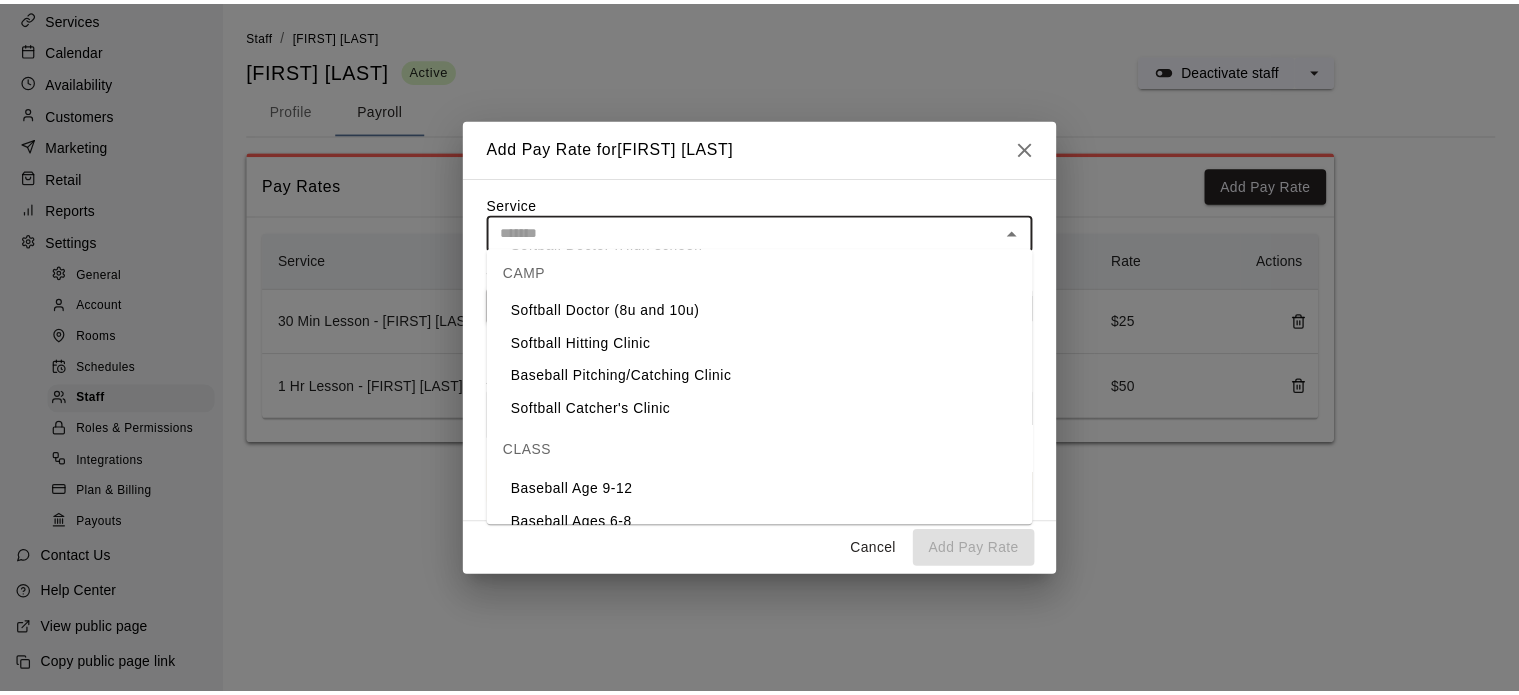 scroll, scrollTop: 914, scrollLeft: 0, axis: vertical 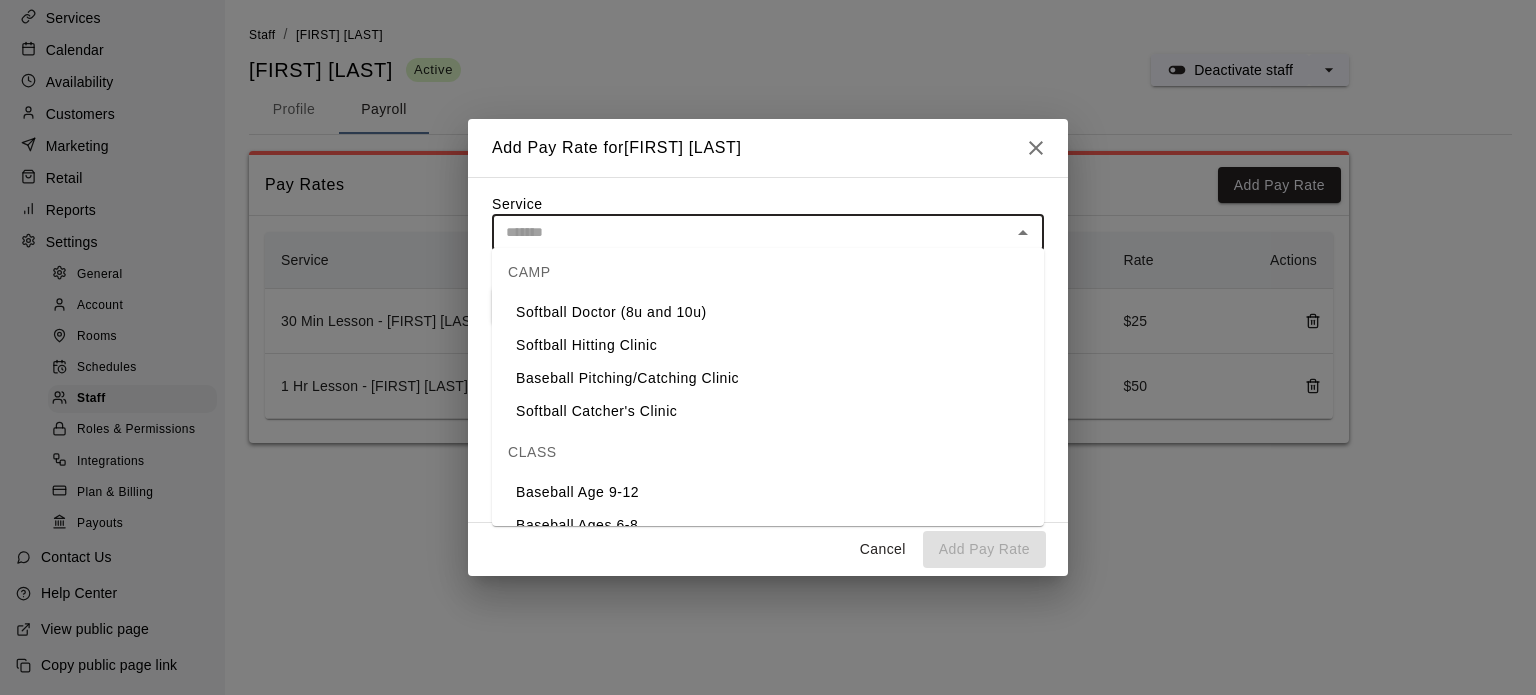 click on "Baseball Pitching/Catching Clinic" at bounding box center [768, 378] 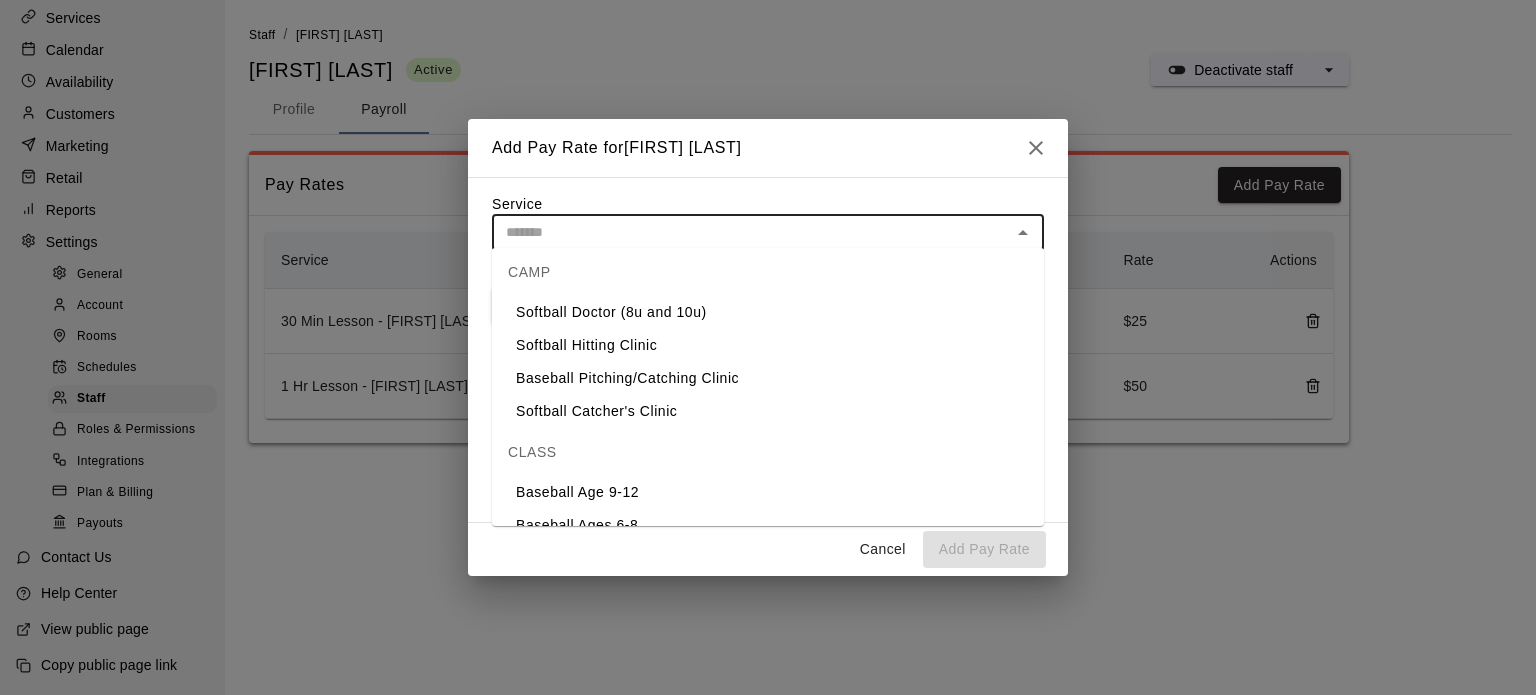 type on "**********" 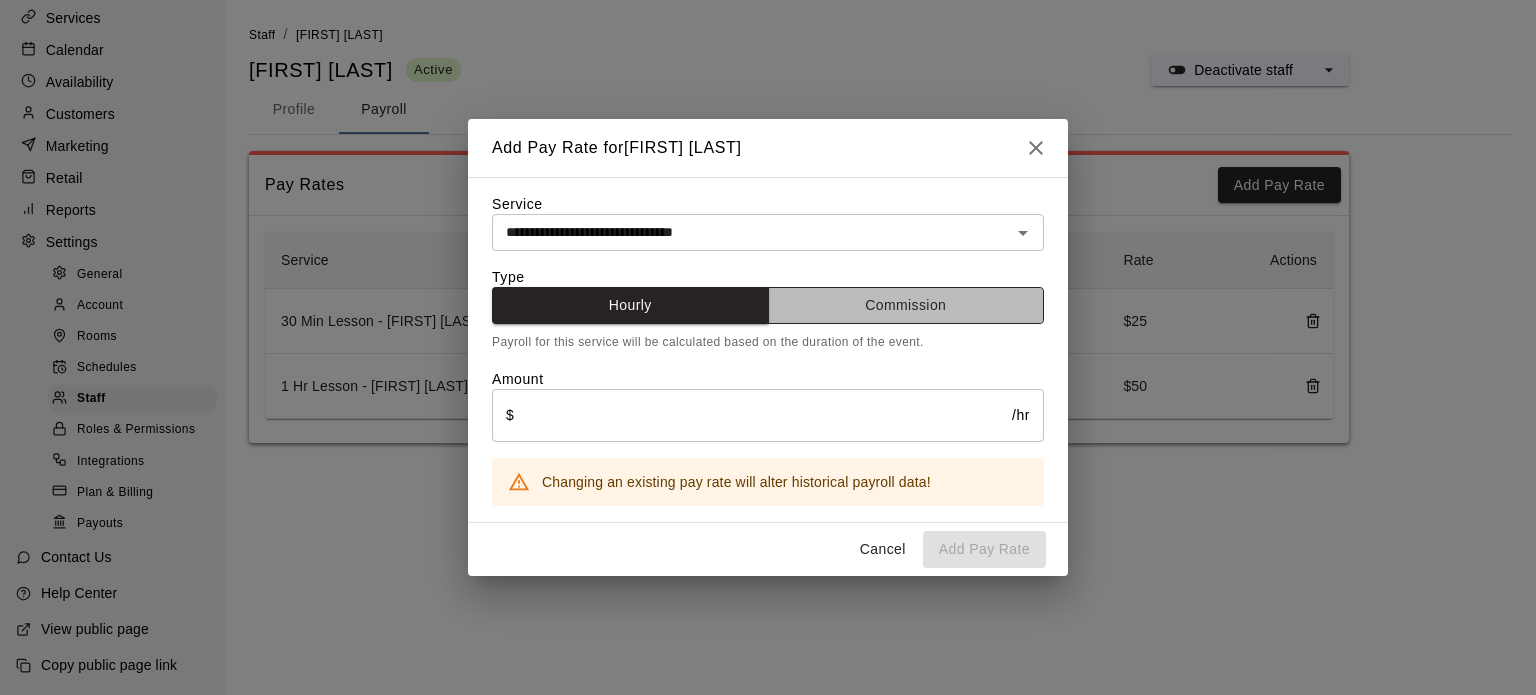 click on "Commission" at bounding box center [906, 305] 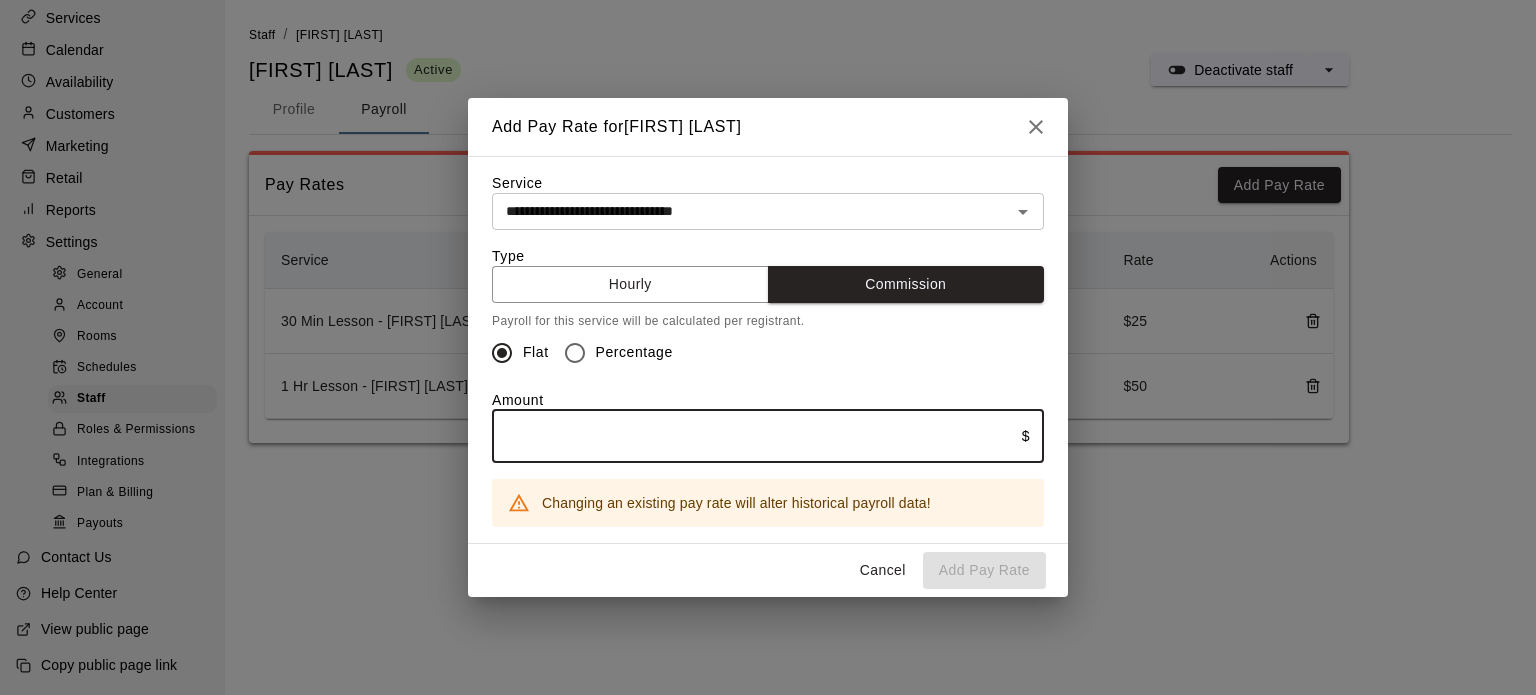 click at bounding box center (757, 436) 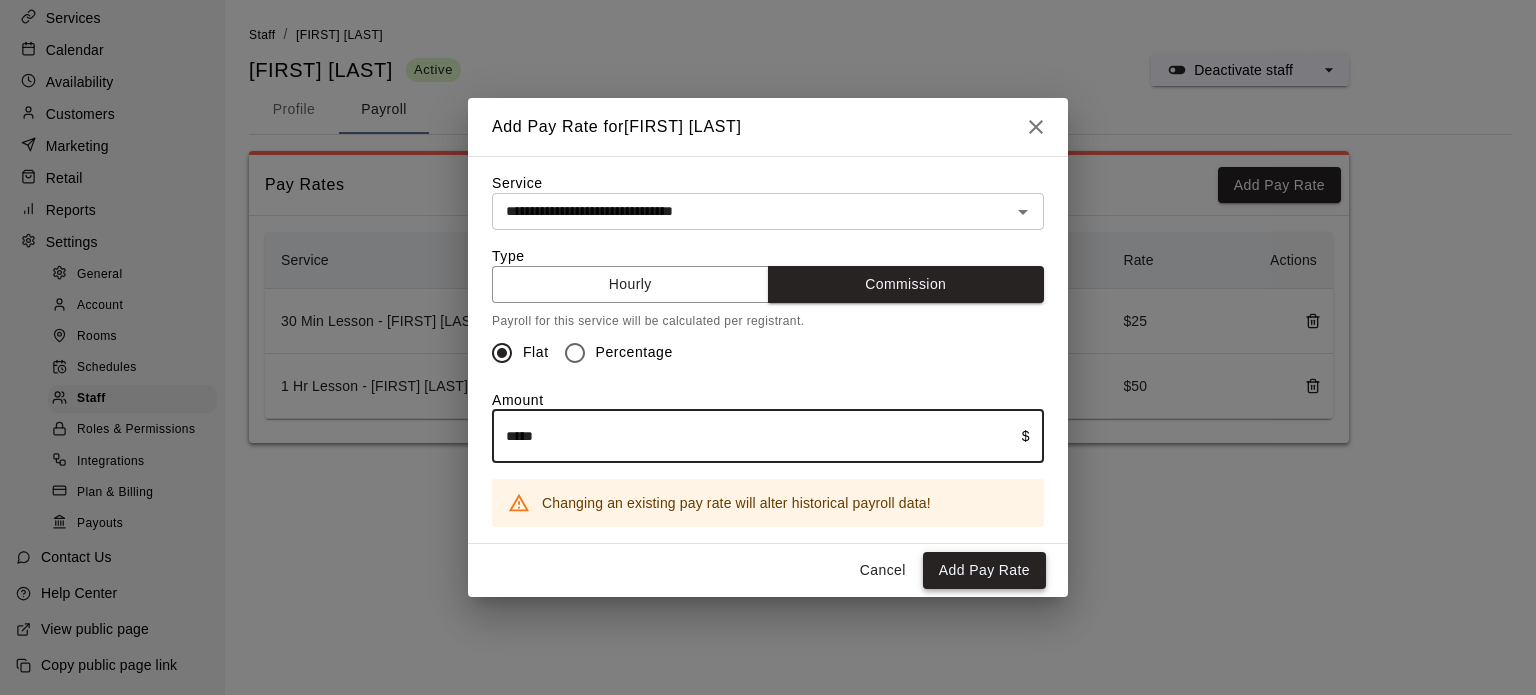 type on "*****" 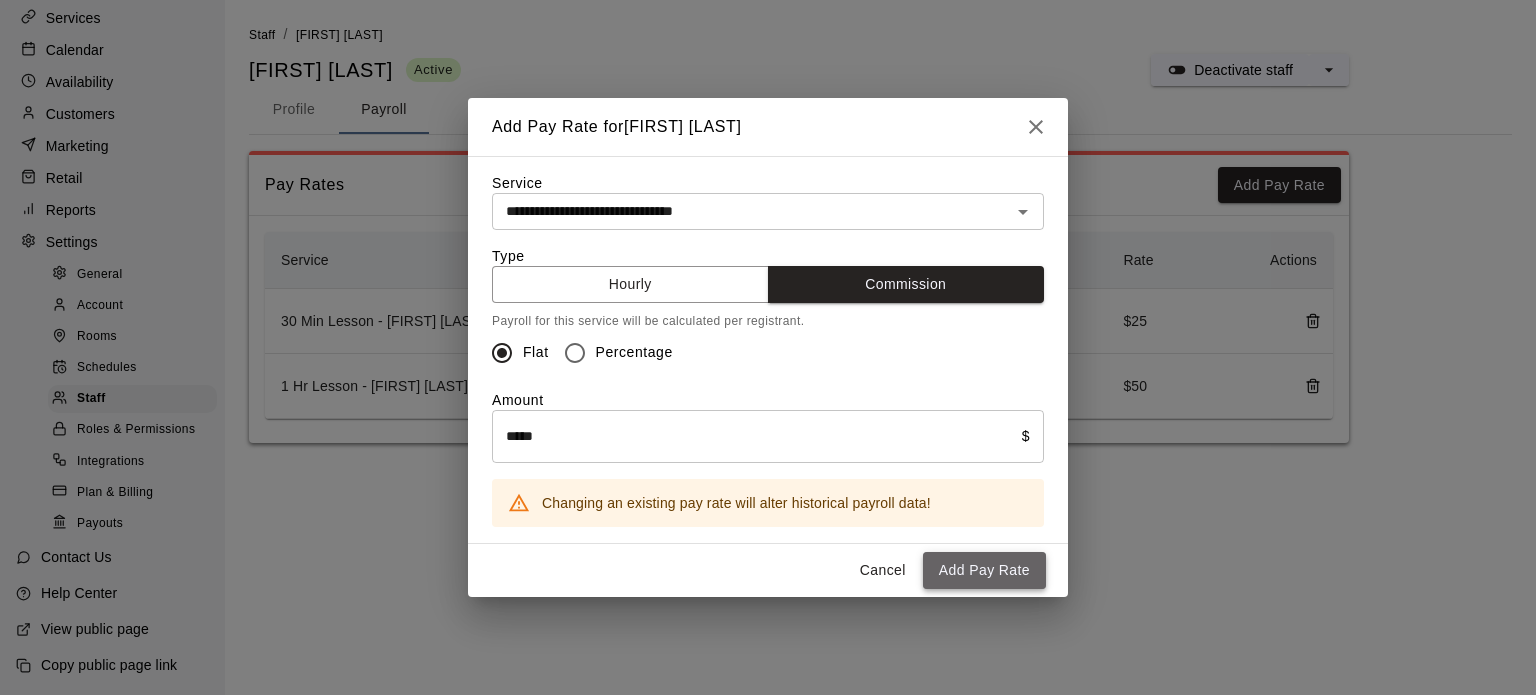 click on "Add Pay Rate" at bounding box center (984, 570) 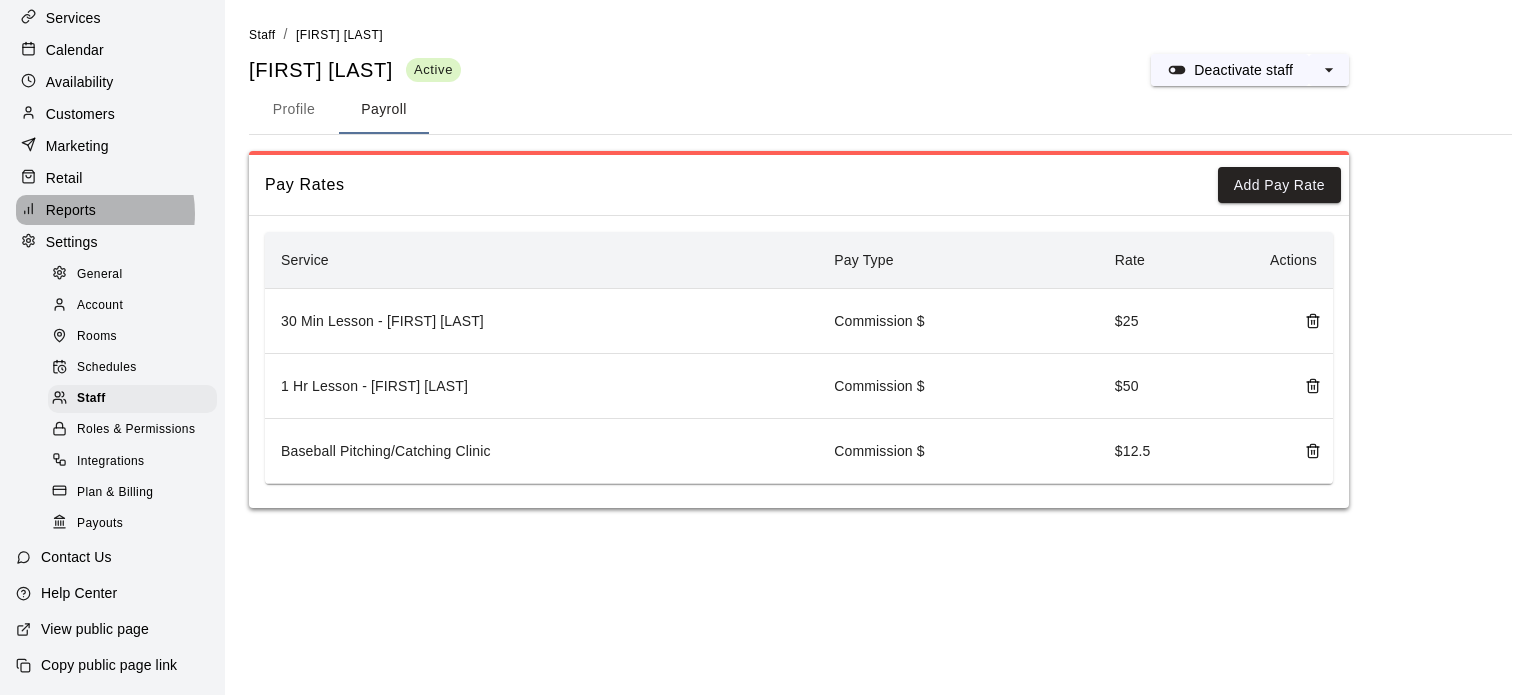 click on "Reports" at bounding box center [71, 210] 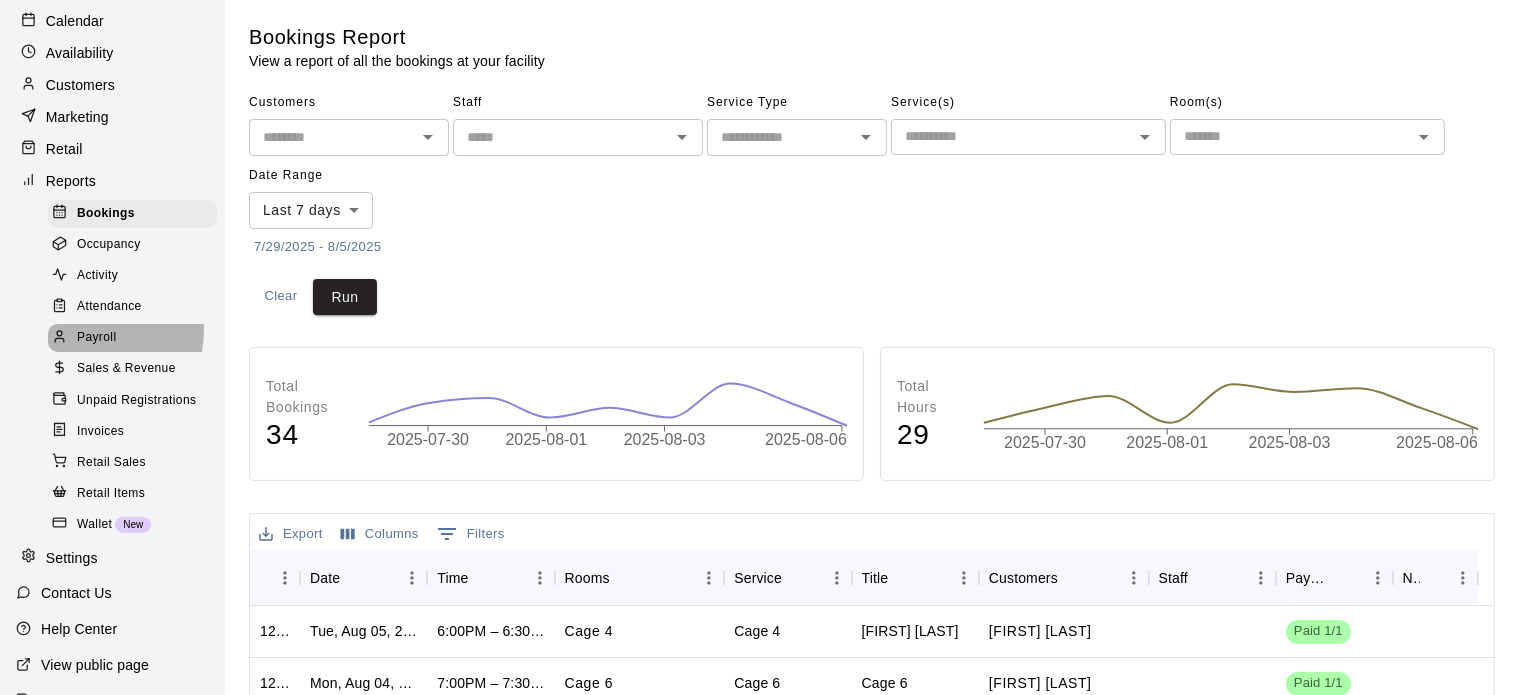 click on "Payroll" at bounding box center (96, 338) 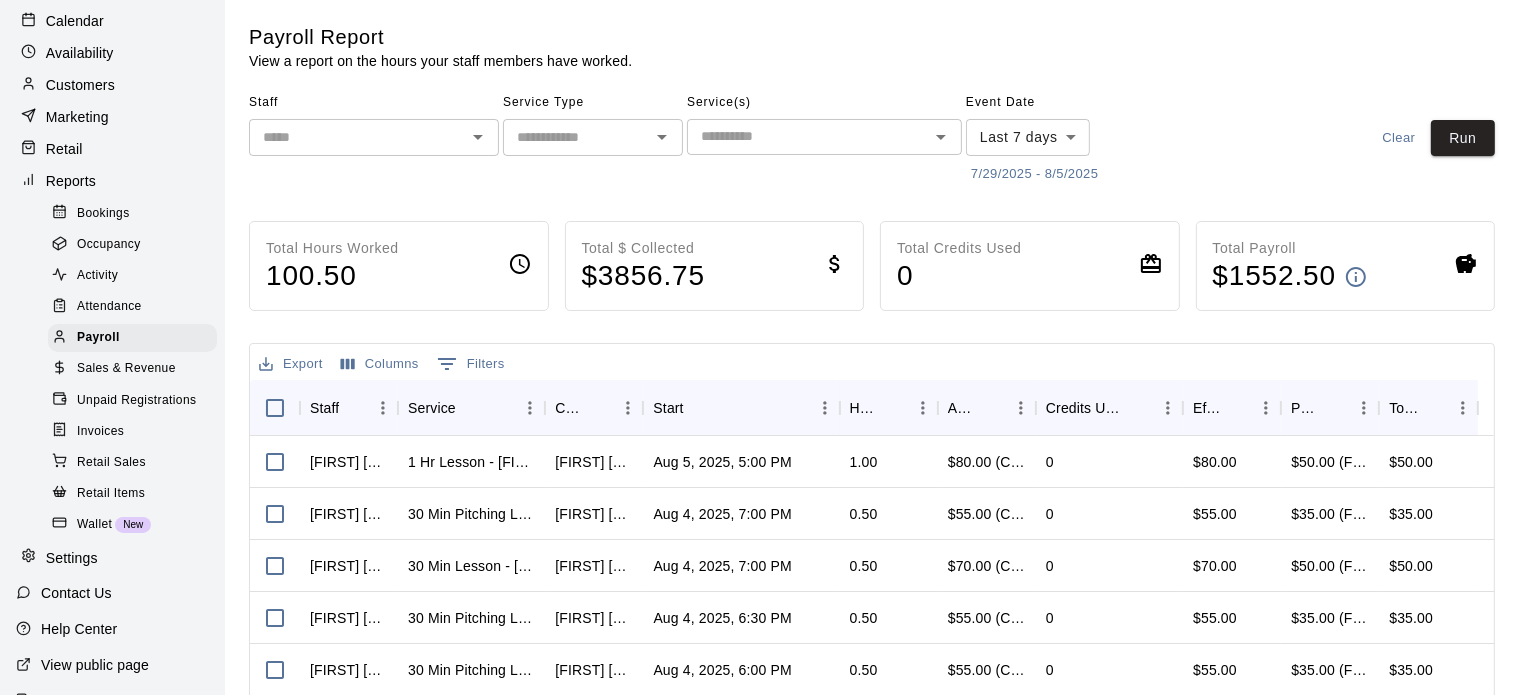 click 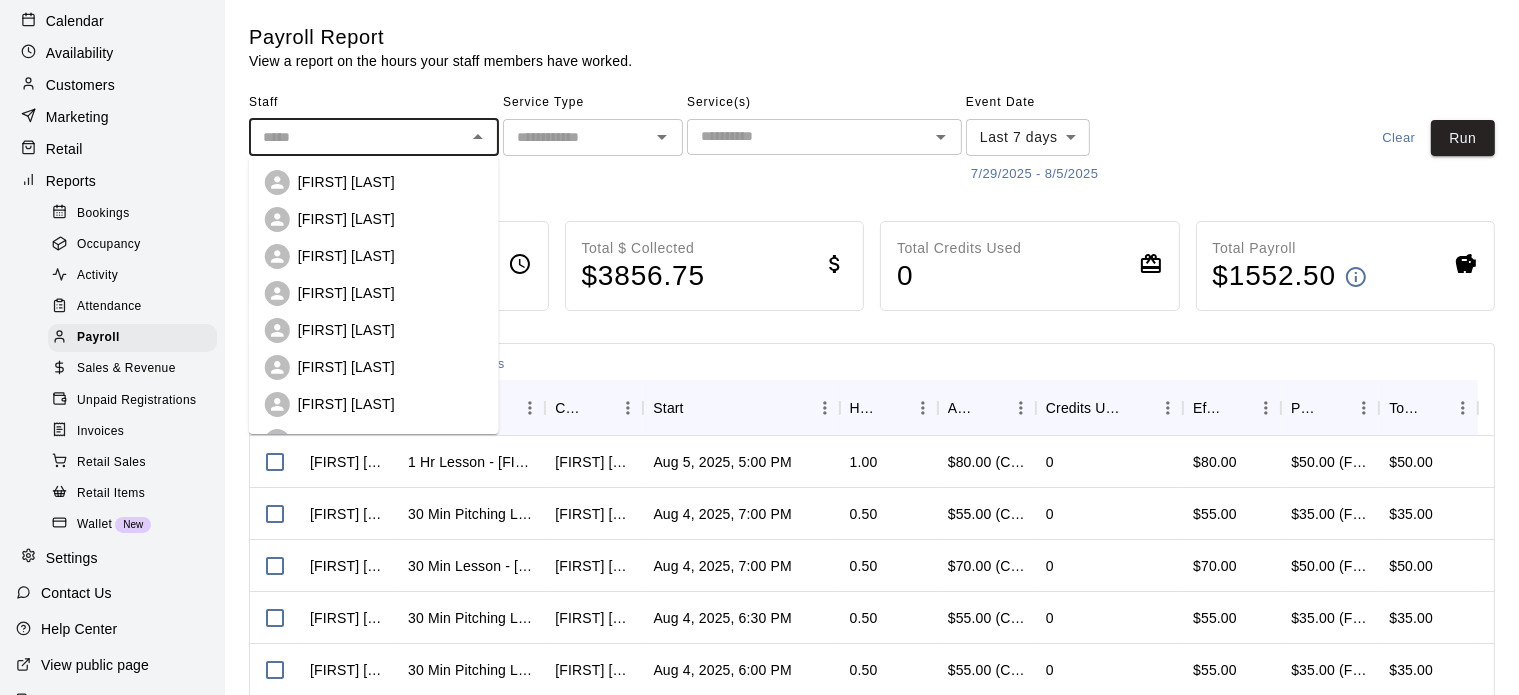 click on "[FIRST] [LAST]" at bounding box center [390, 219] 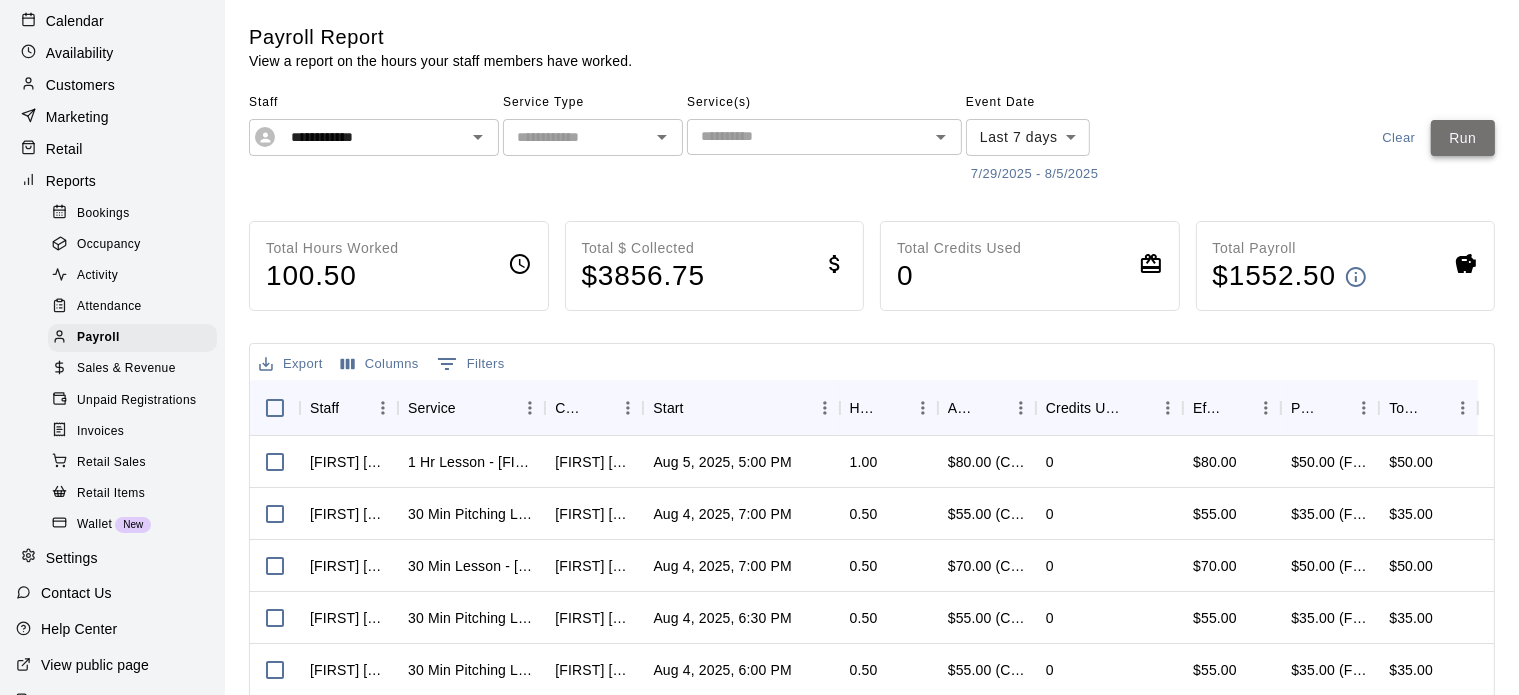 click on "Run" at bounding box center (1463, 138) 